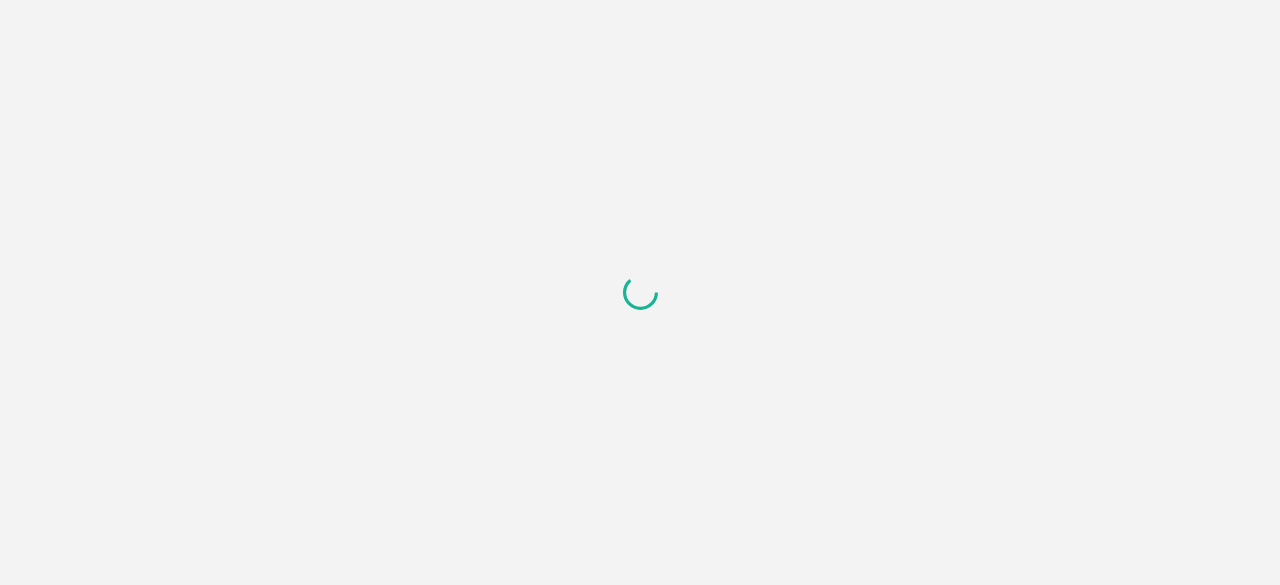 scroll, scrollTop: 0, scrollLeft: 0, axis: both 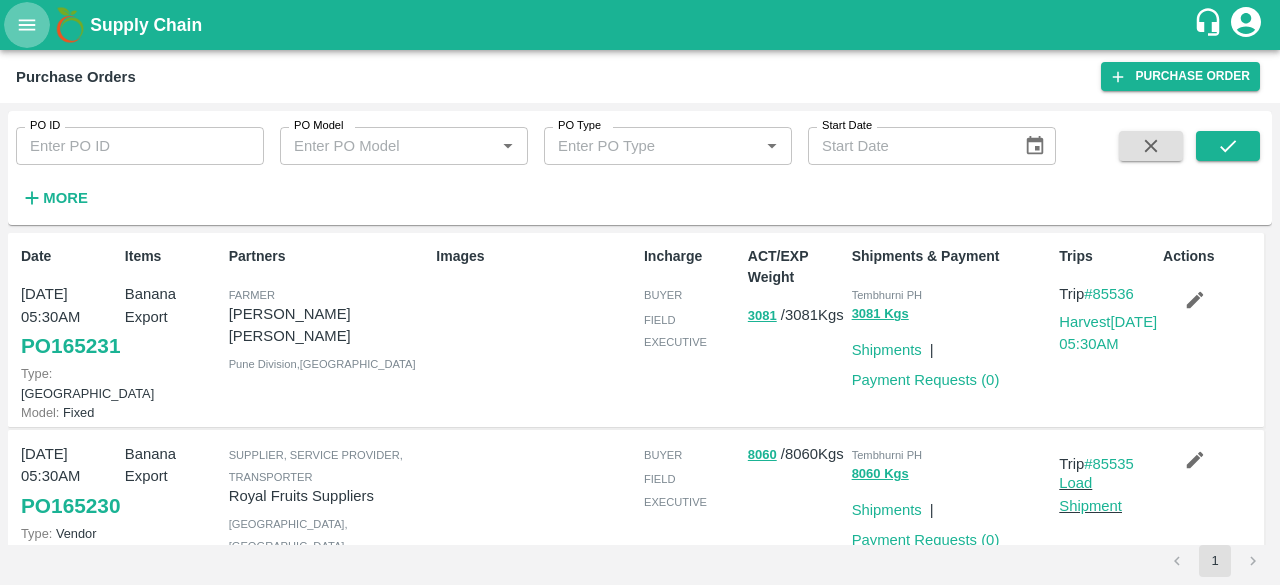 click 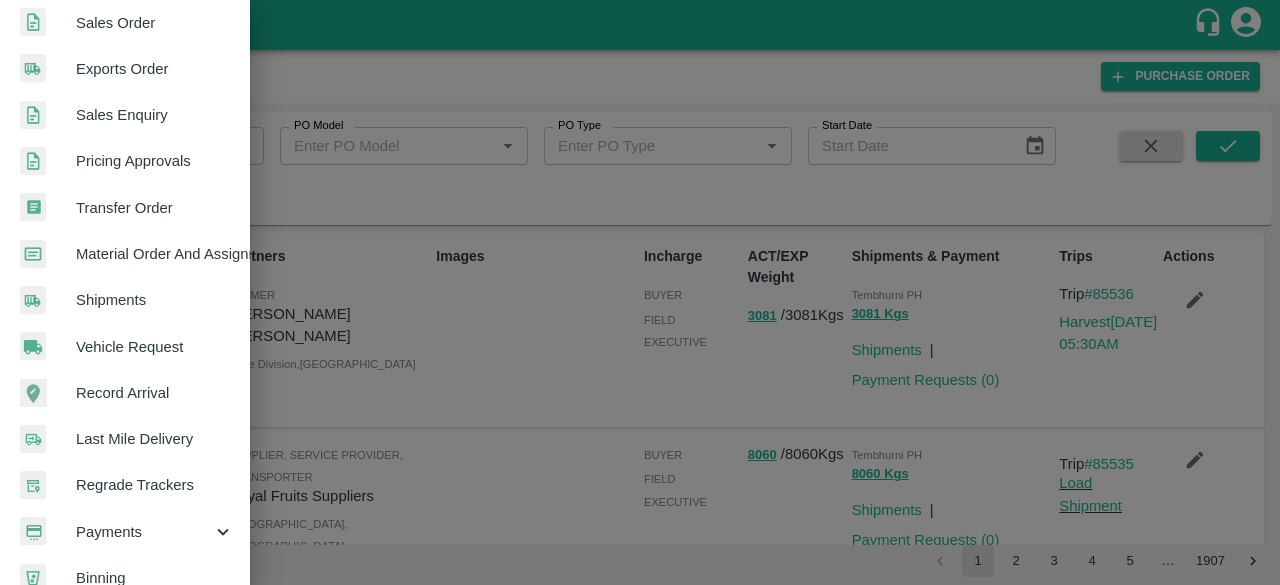 scroll, scrollTop: 554, scrollLeft: 0, axis: vertical 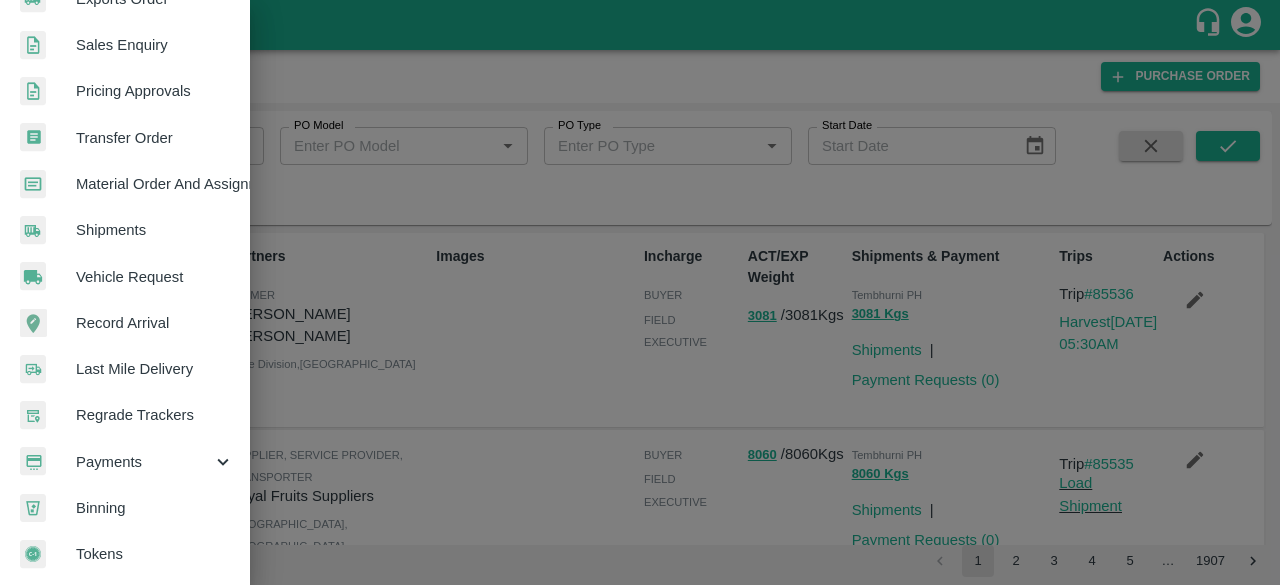 click on "Payments" at bounding box center (144, 462) 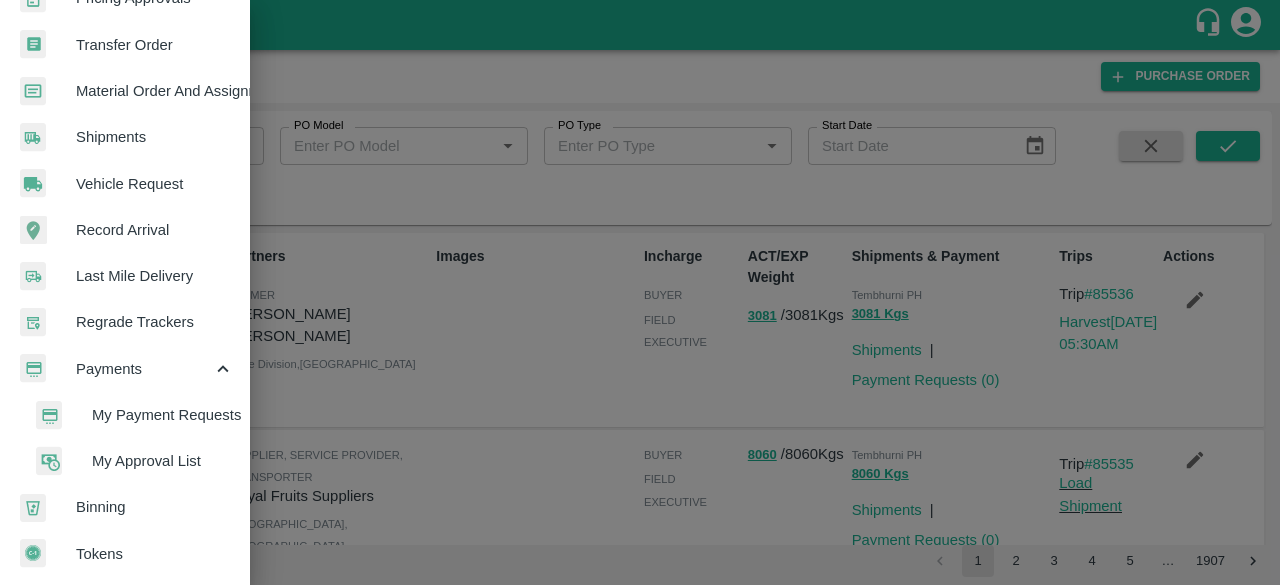 click on "My Approval List" at bounding box center [163, 461] 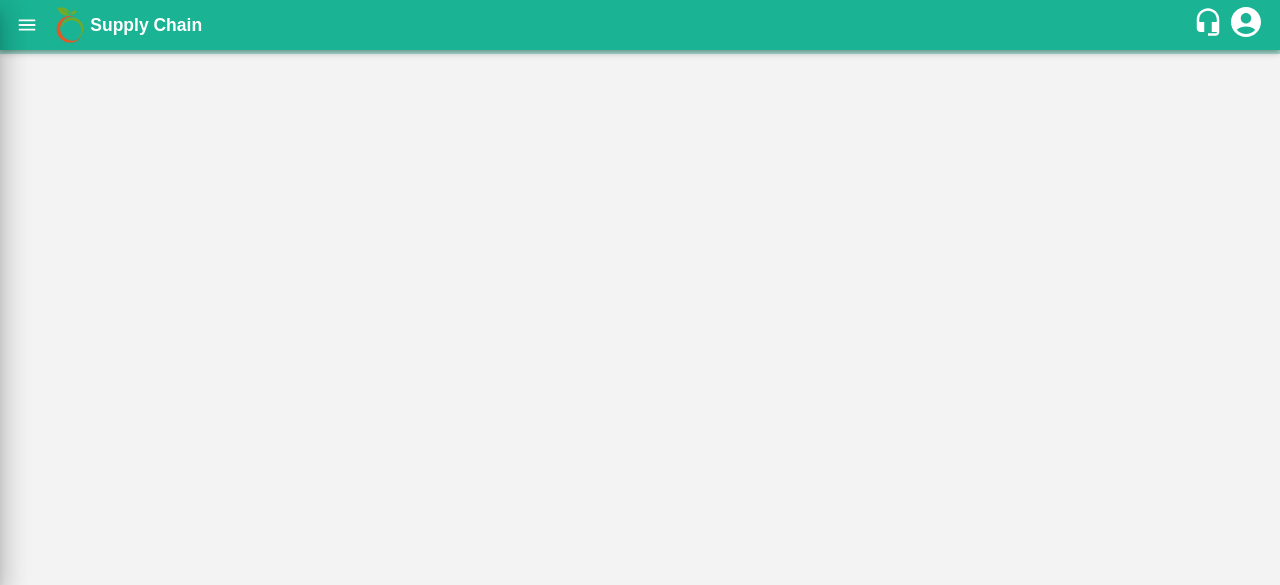scroll, scrollTop: 638, scrollLeft: 0, axis: vertical 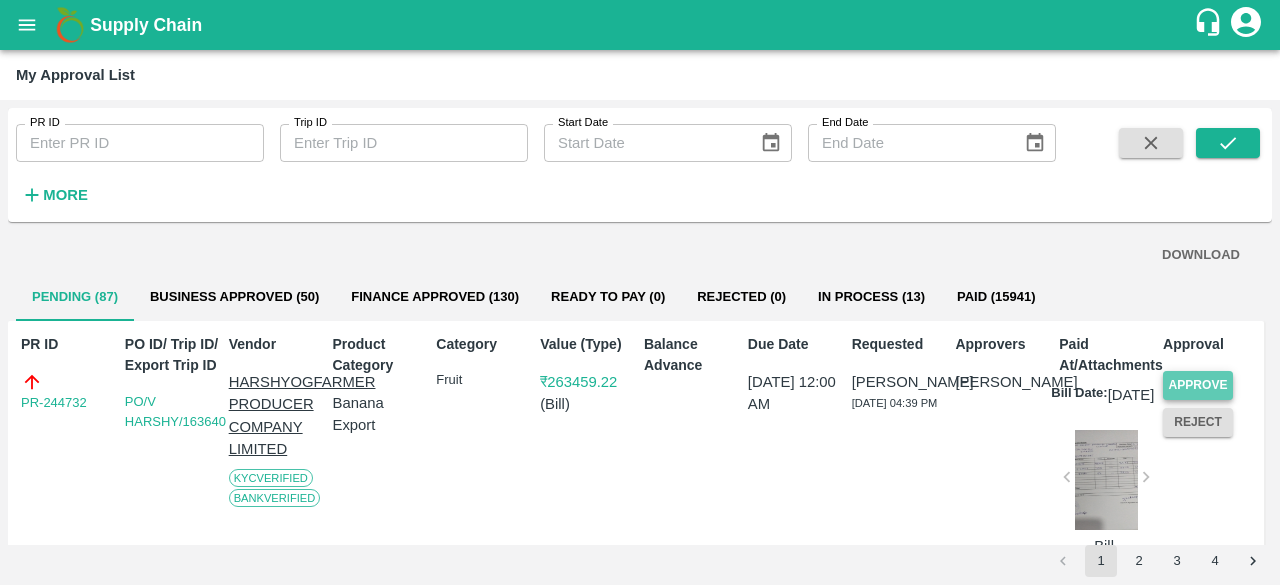 click on "Approve" at bounding box center [1198, 385] 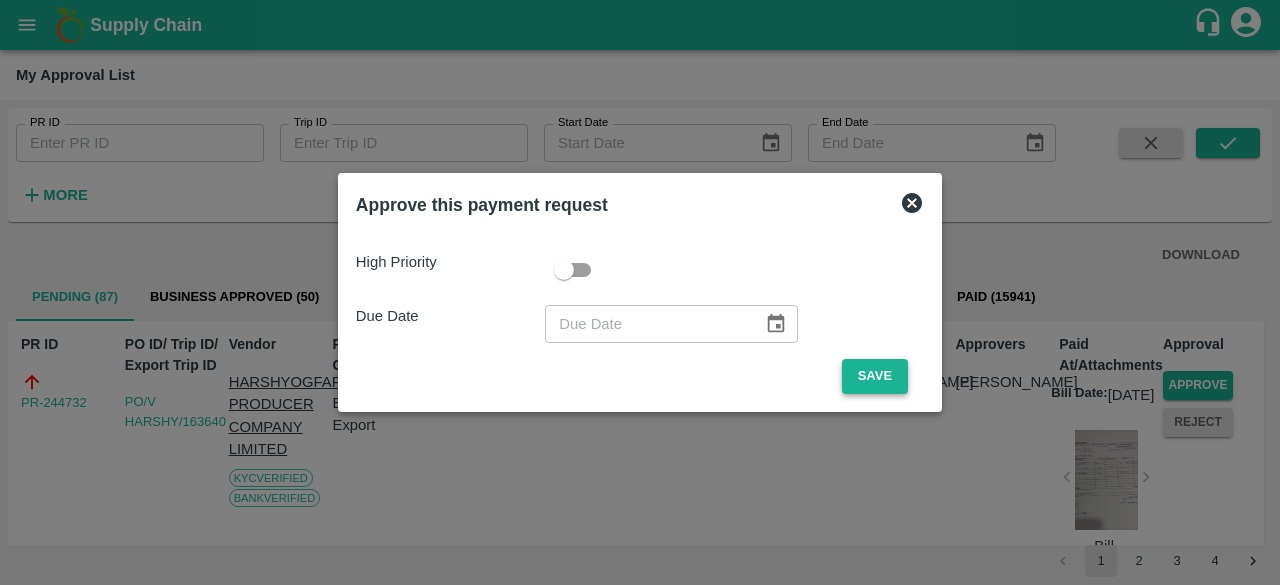 click on "Save" at bounding box center (875, 376) 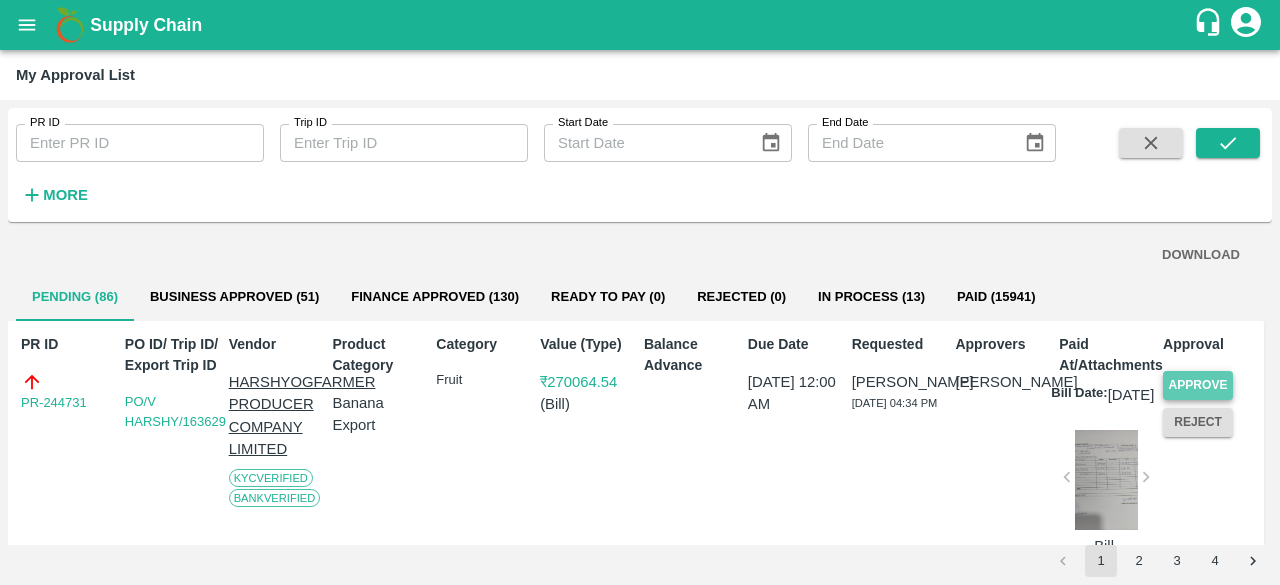 click on "Approve" at bounding box center [1198, 385] 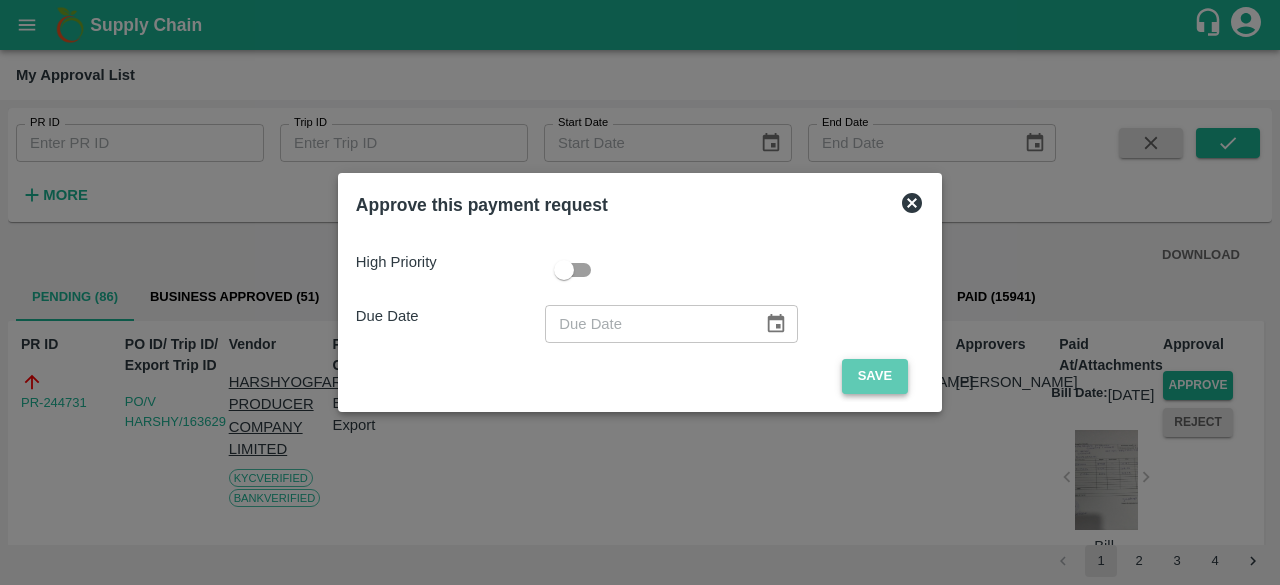 click on "Save" at bounding box center [875, 376] 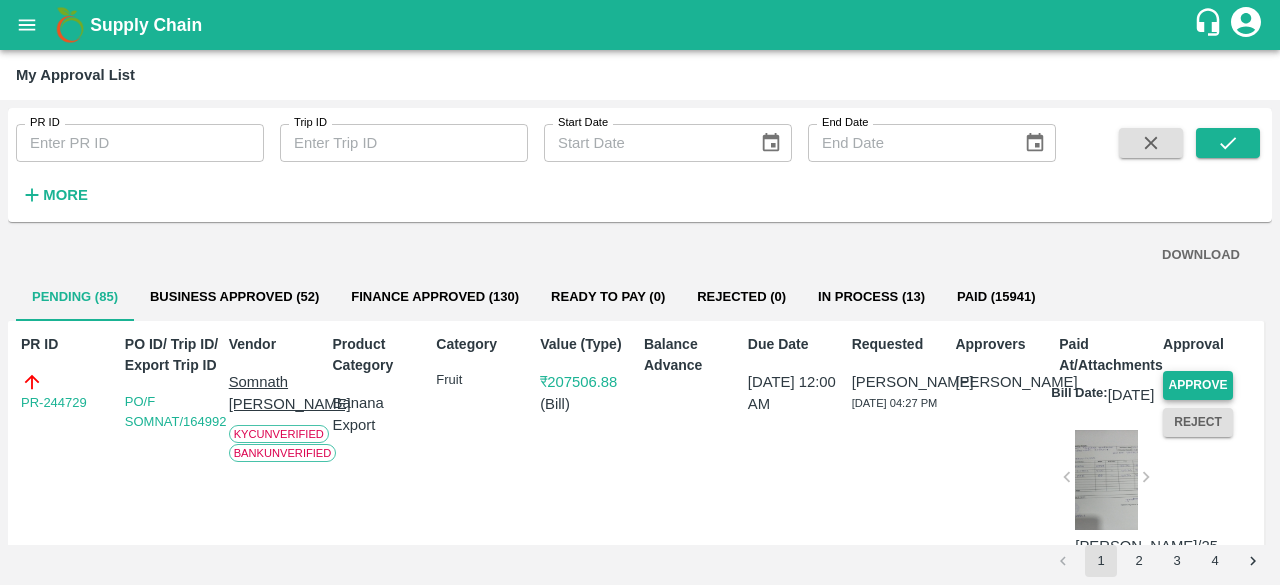click on "Approve" at bounding box center (1198, 385) 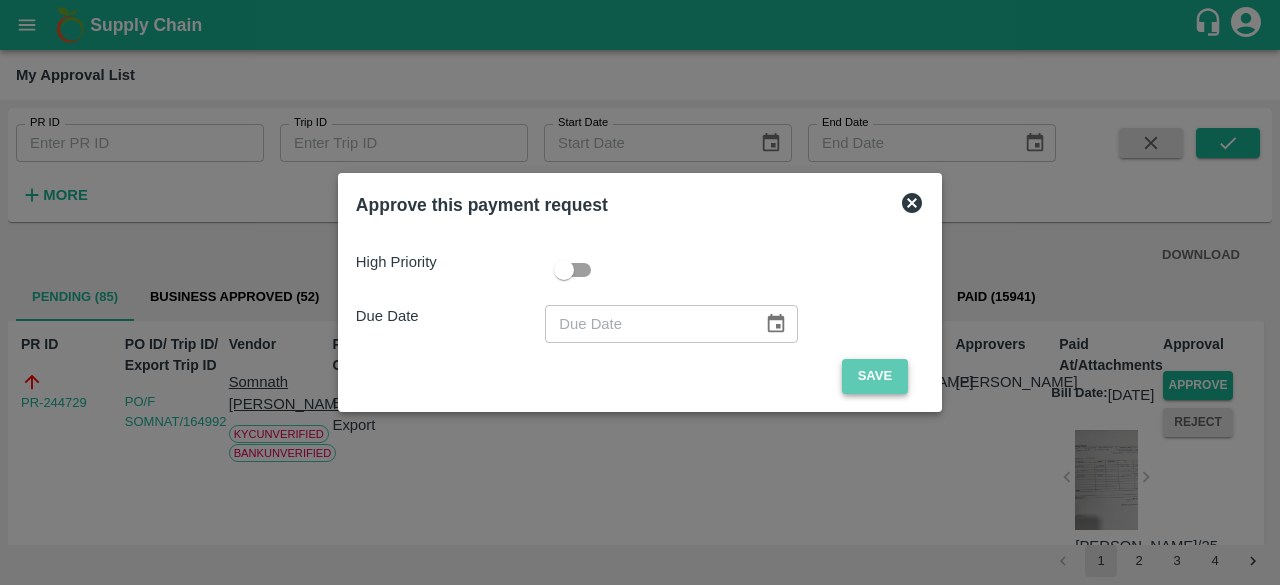 click on "Save" at bounding box center (875, 376) 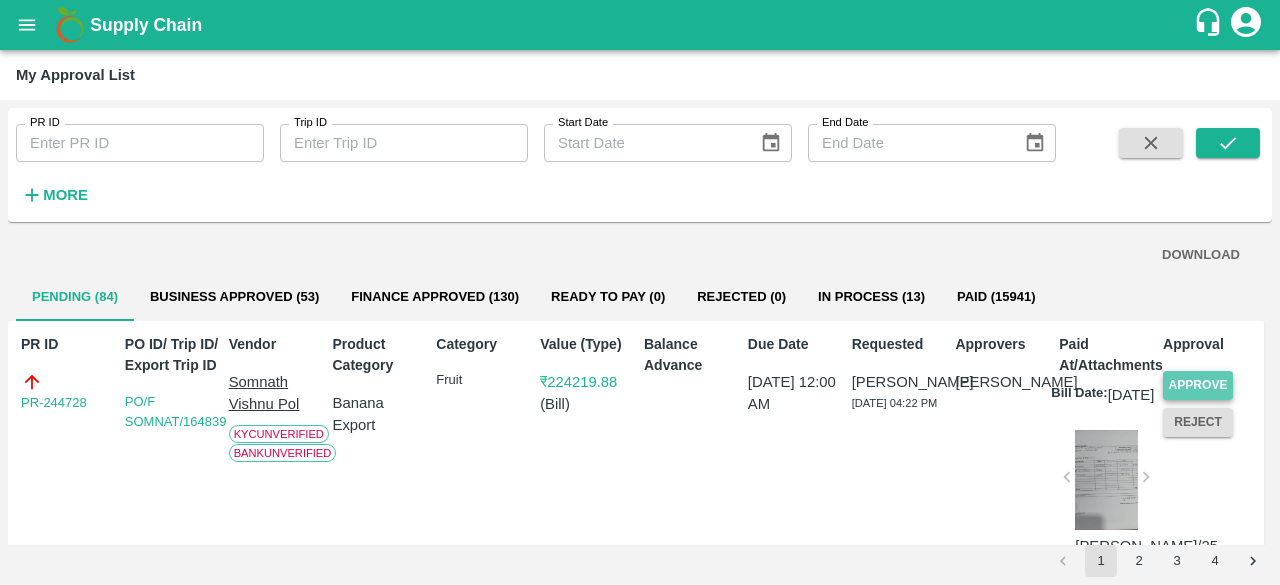 click on "Approve" at bounding box center [1198, 385] 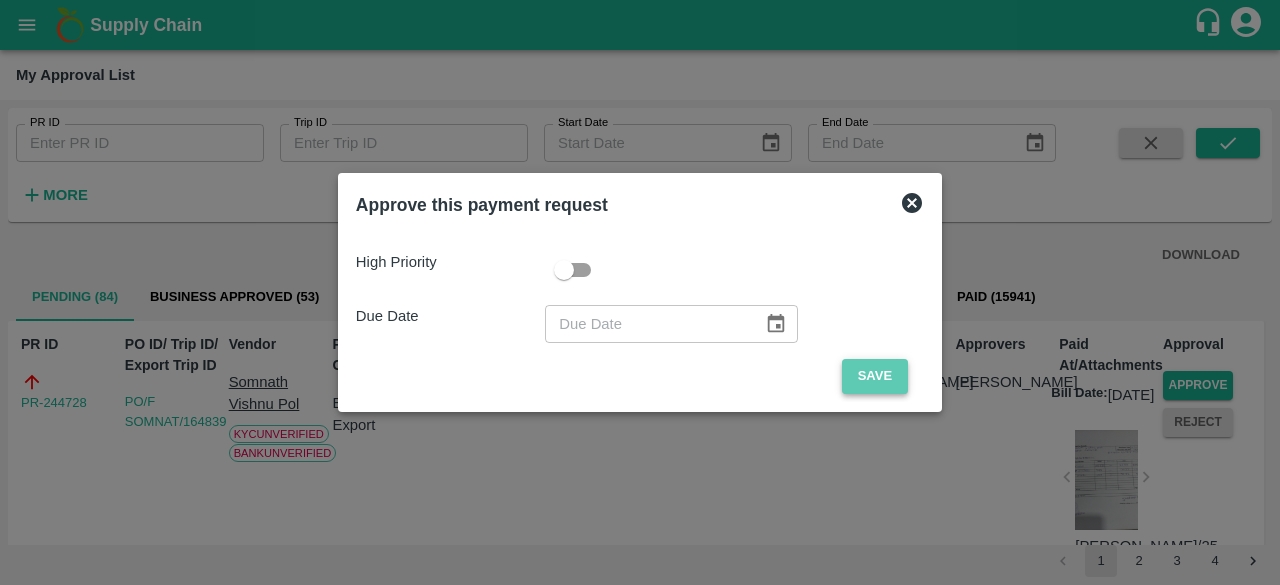 click on "Save" at bounding box center (875, 376) 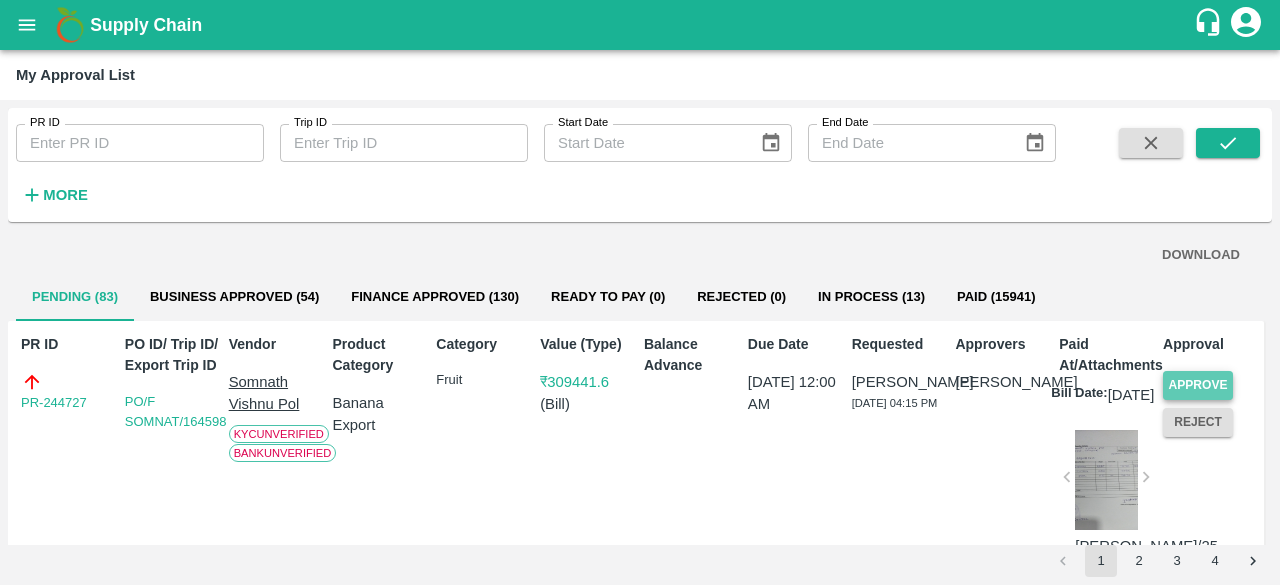click on "Approve" at bounding box center (1198, 385) 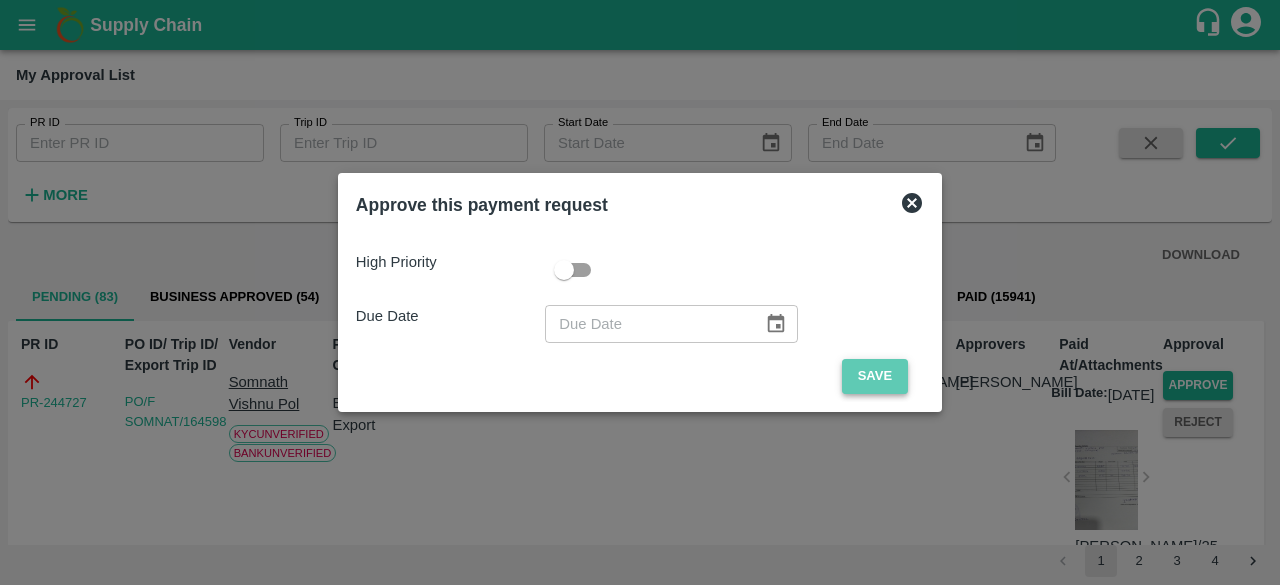 click on "Save" at bounding box center (875, 376) 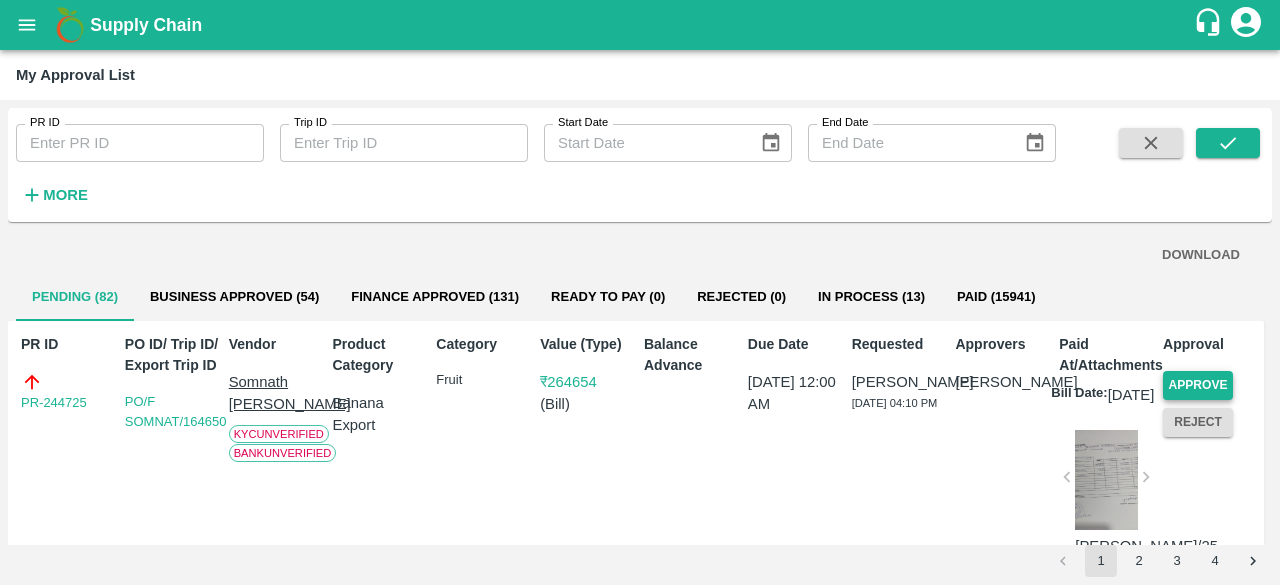 click on "Approve" at bounding box center (1198, 385) 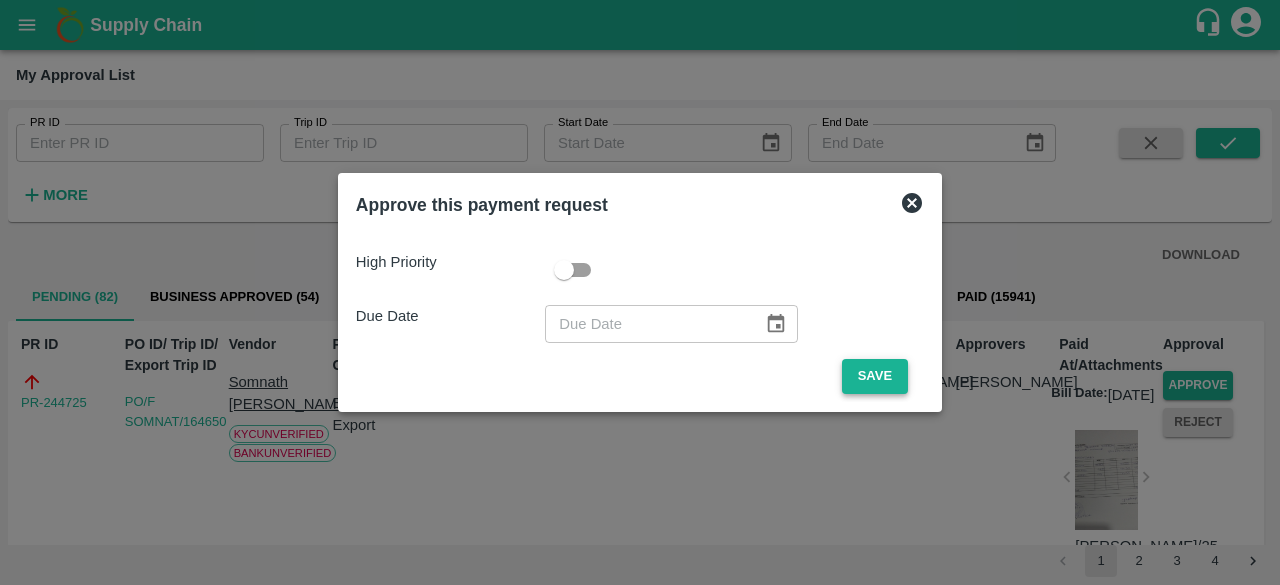 click on "Save" at bounding box center [875, 376] 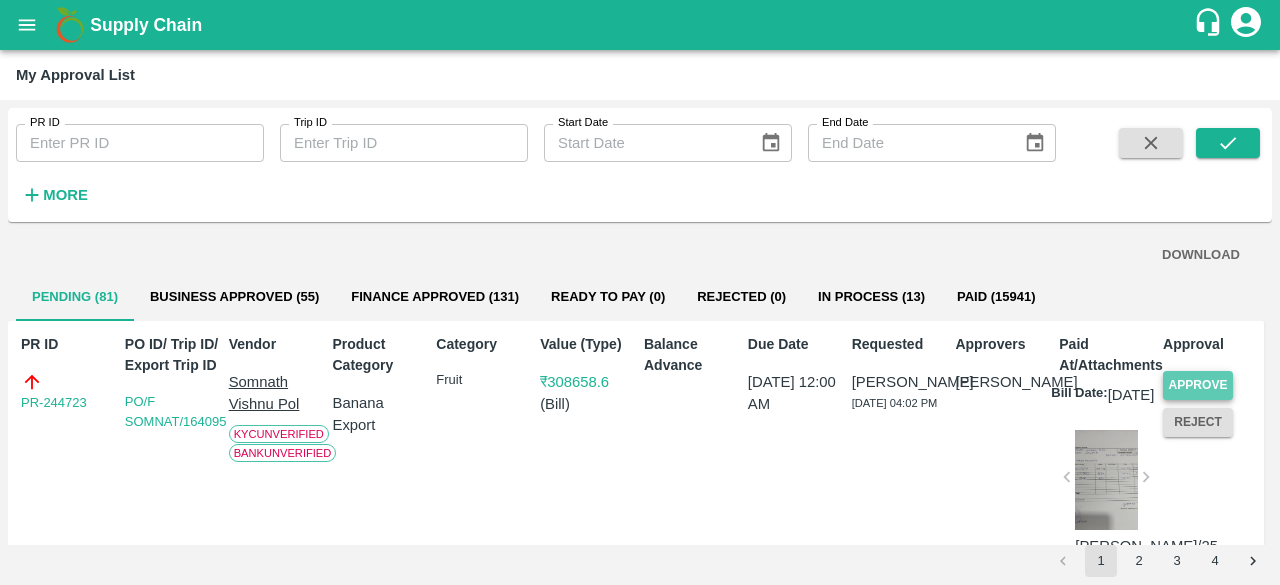 click on "Approve" at bounding box center (1198, 385) 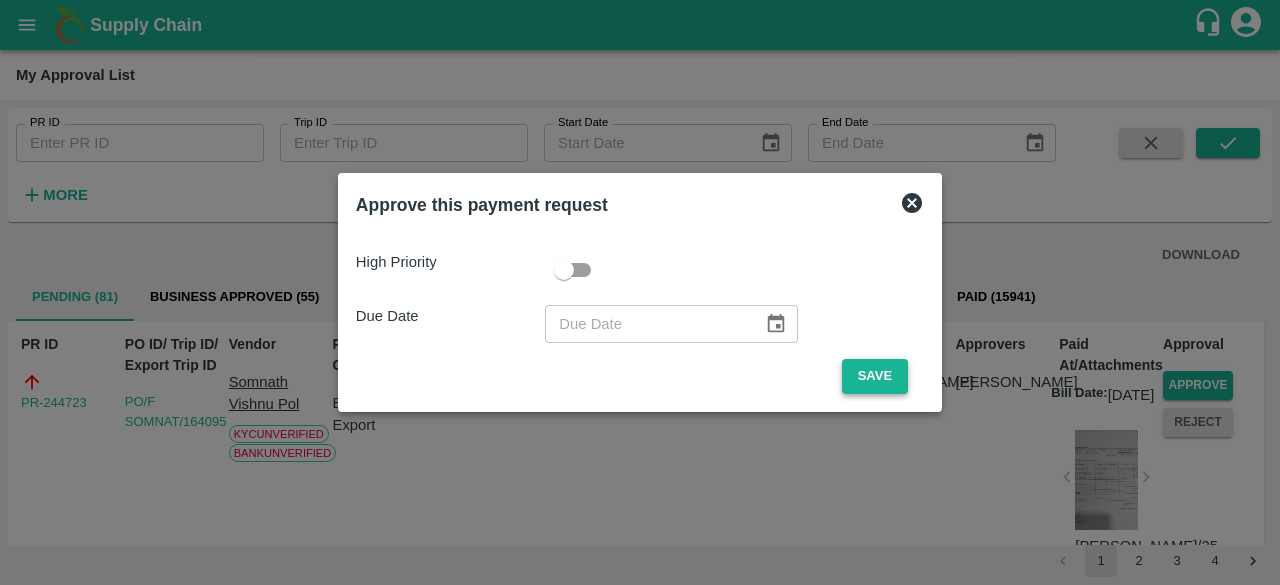 drag, startPoint x: 883, startPoint y: 366, endPoint x: 882, endPoint y: 378, distance: 12.0415945 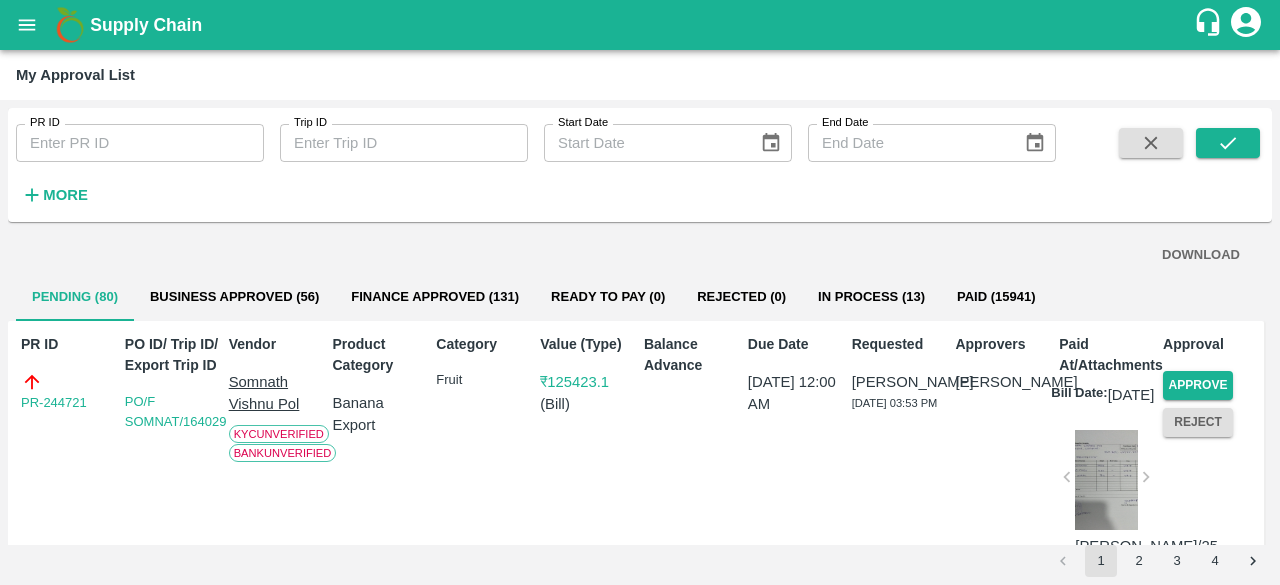 drag, startPoint x: 1226, startPoint y: 359, endPoint x: 1228, endPoint y: 335, distance: 24.083189 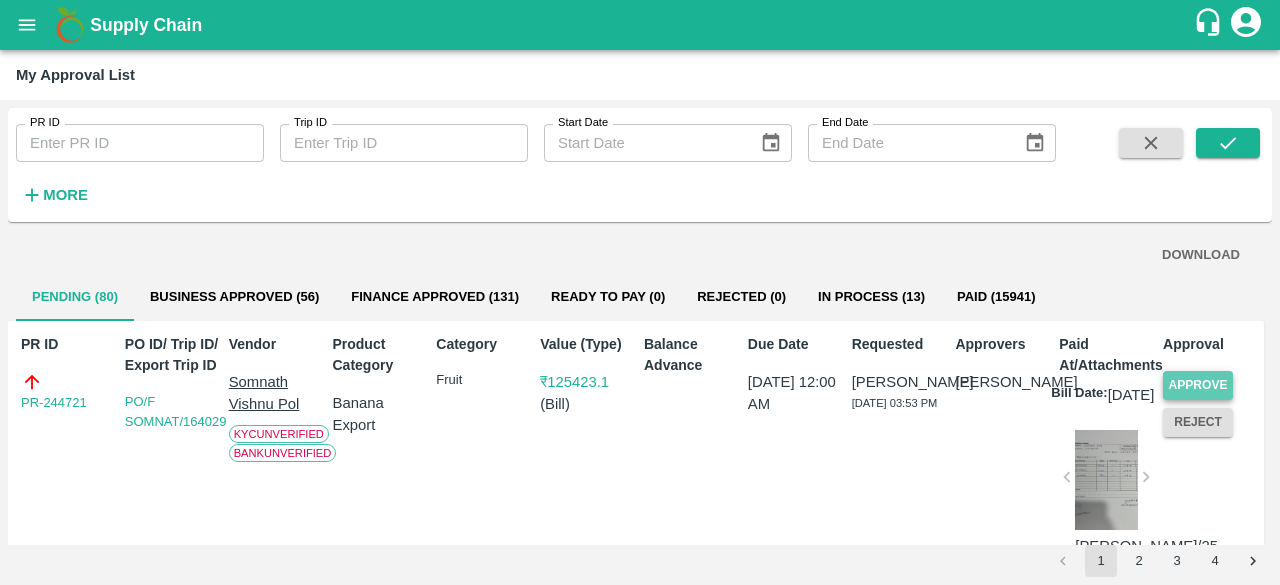 click on "Approve" at bounding box center [1198, 385] 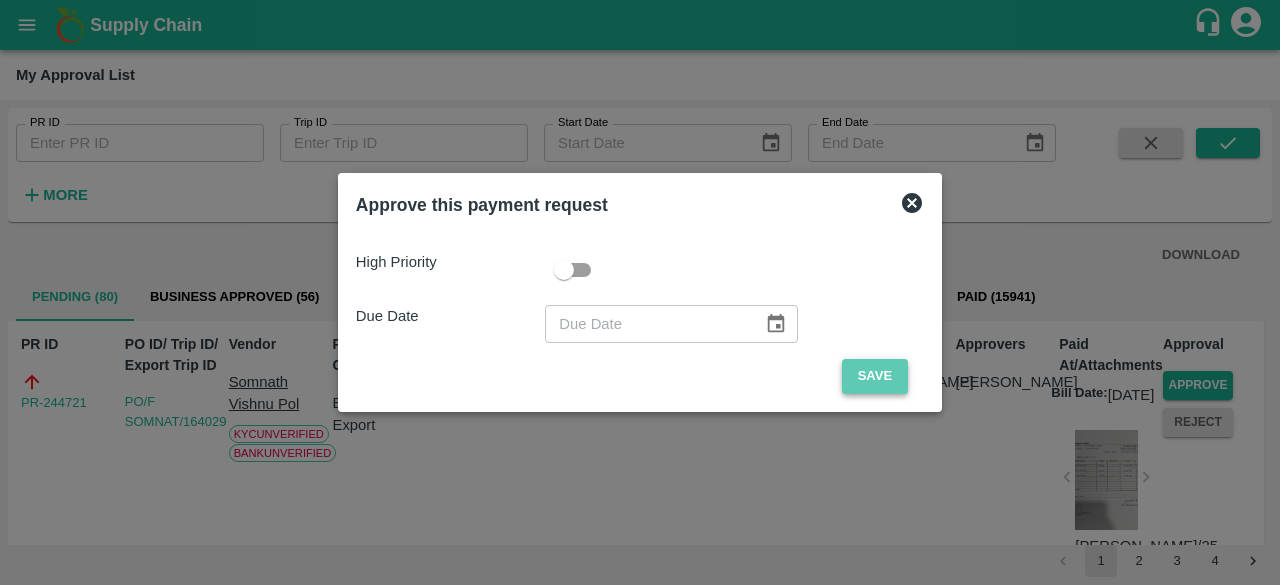click on "Save" at bounding box center (875, 376) 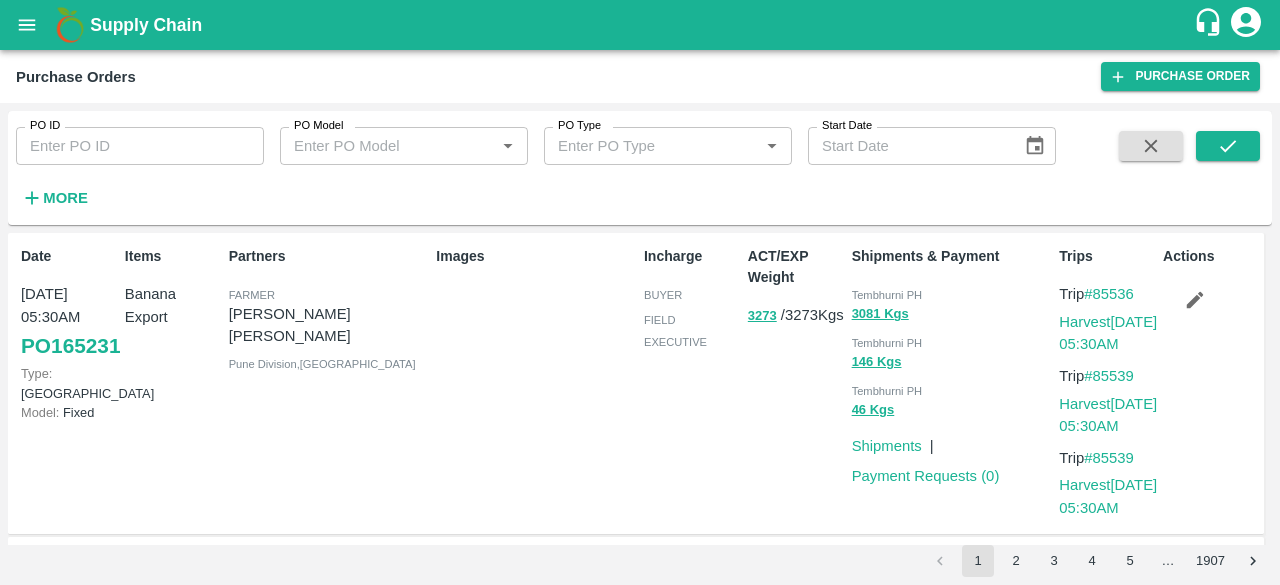 scroll, scrollTop: 0, scrollLeft: 0, axis: both 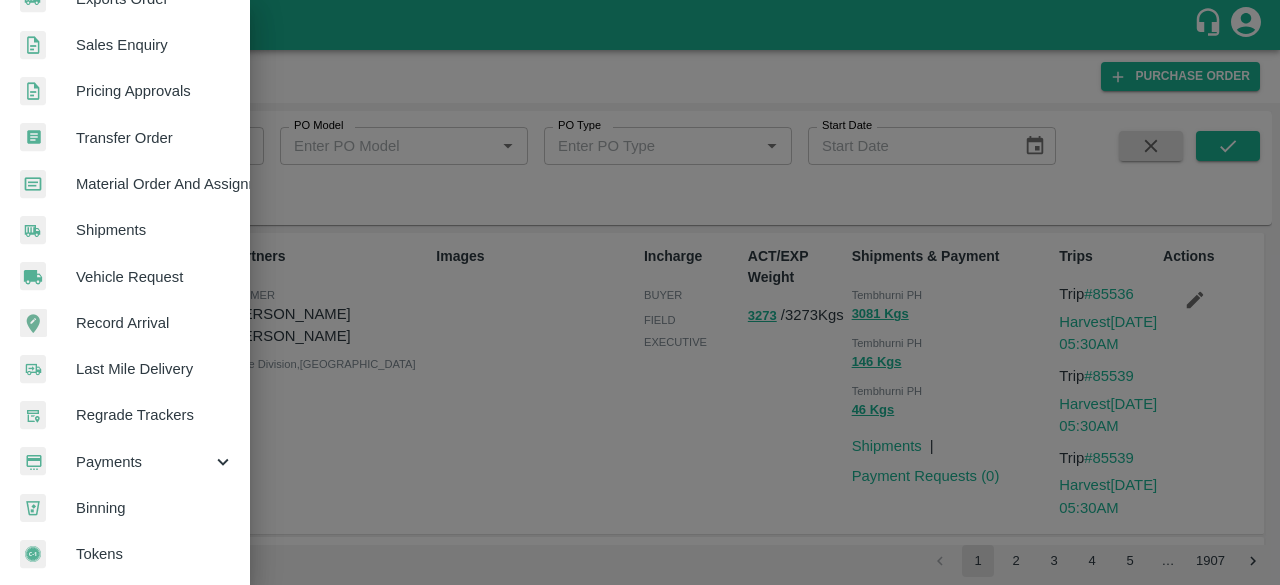 click on "Payments" at bounding box center (144, 462) 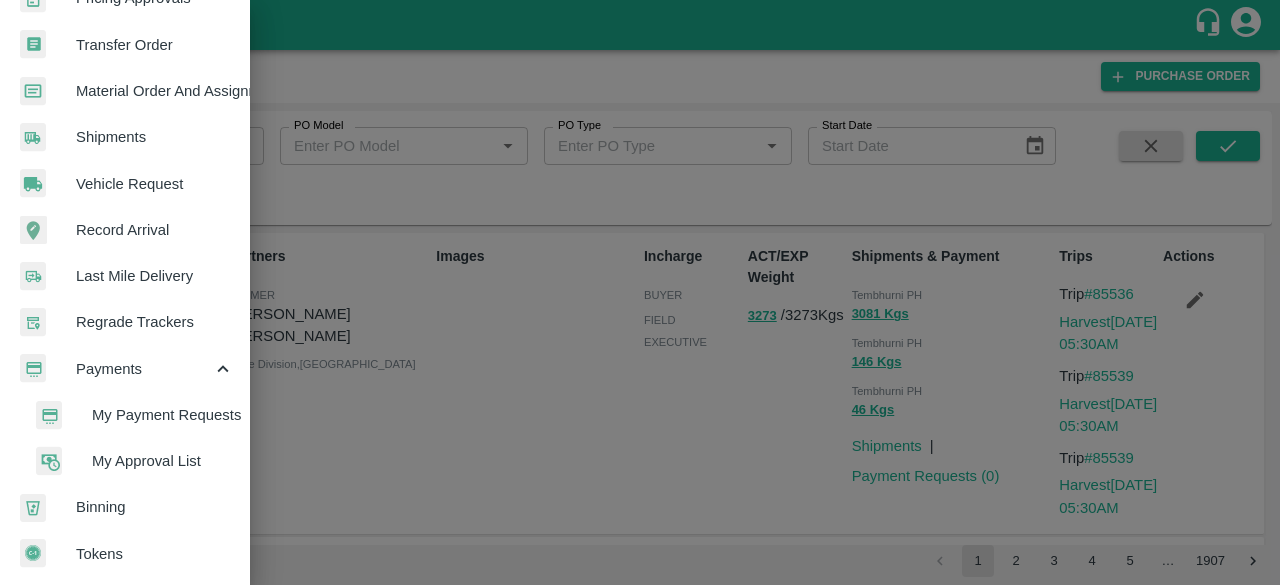 click on "My Approval List" at bounding box center (163, 461) 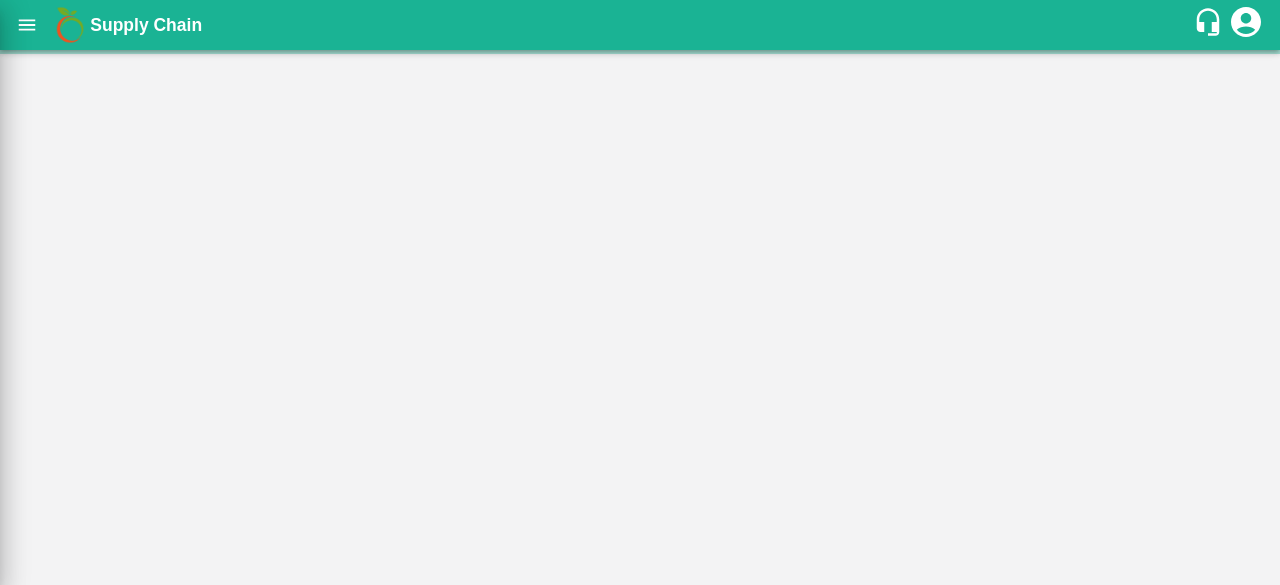 scroll, scrollTop: 638, scrollLeft: 0, axis: vertical 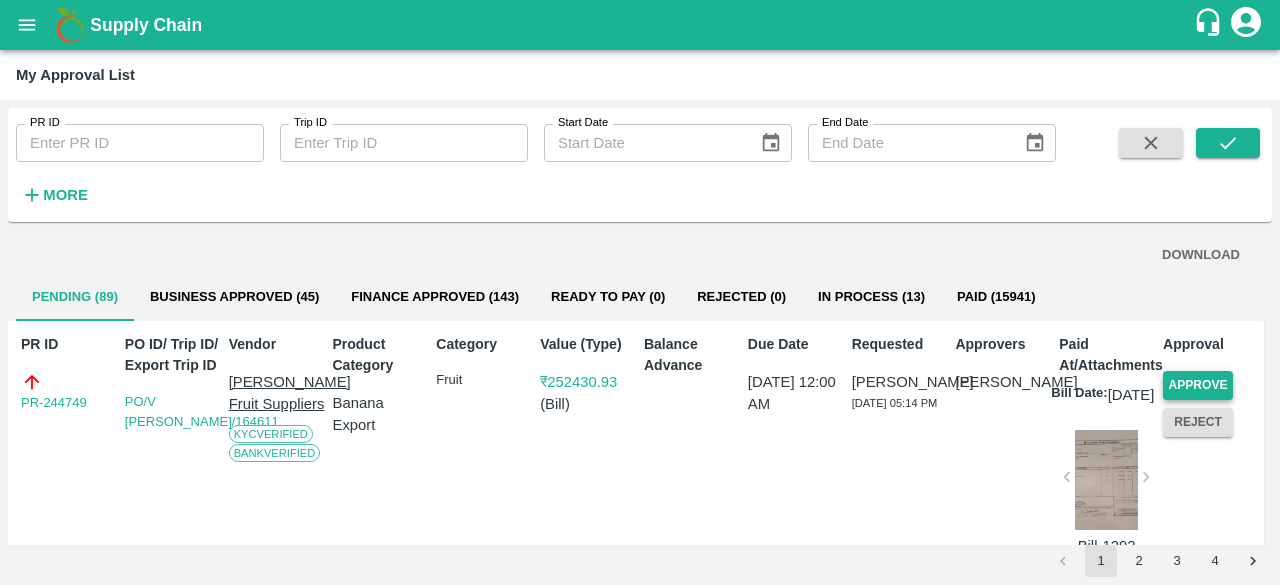 click on "Approve" at bounding box center (1198, 385) 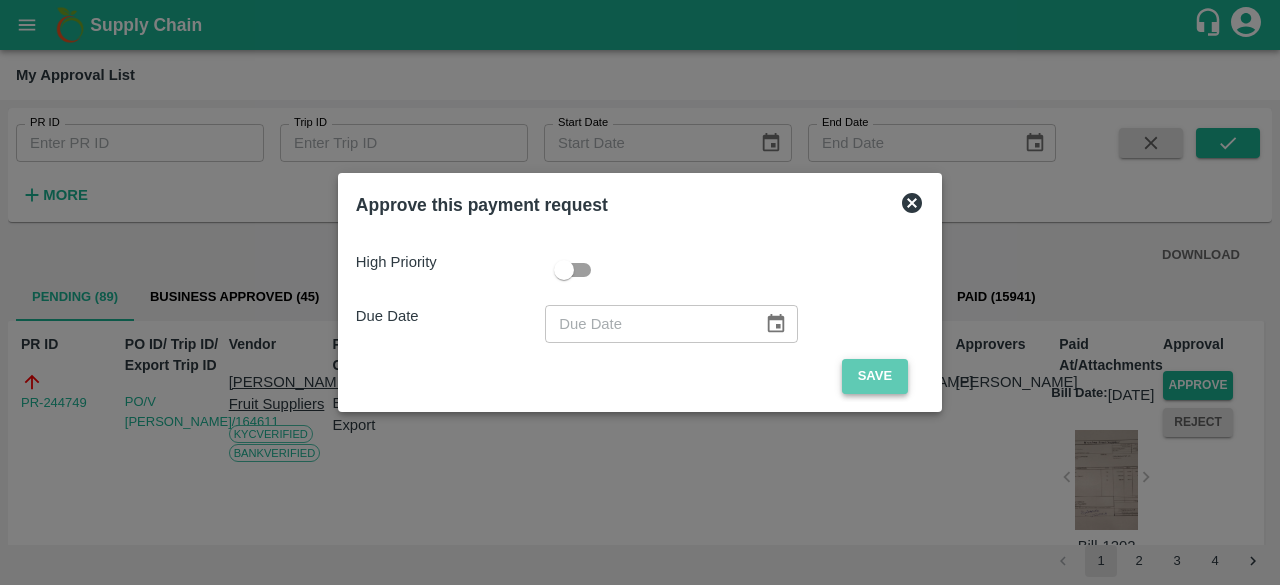click on "Save" at bounding box center (875, 376) 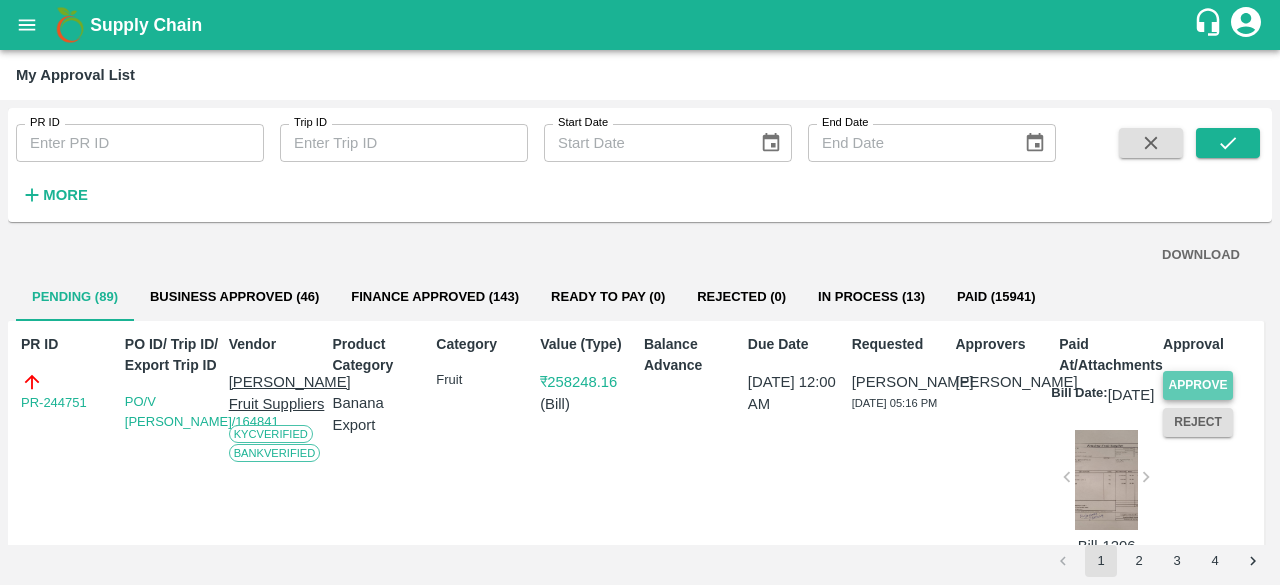 click on "Approve" at bounding box center (1198, 385) 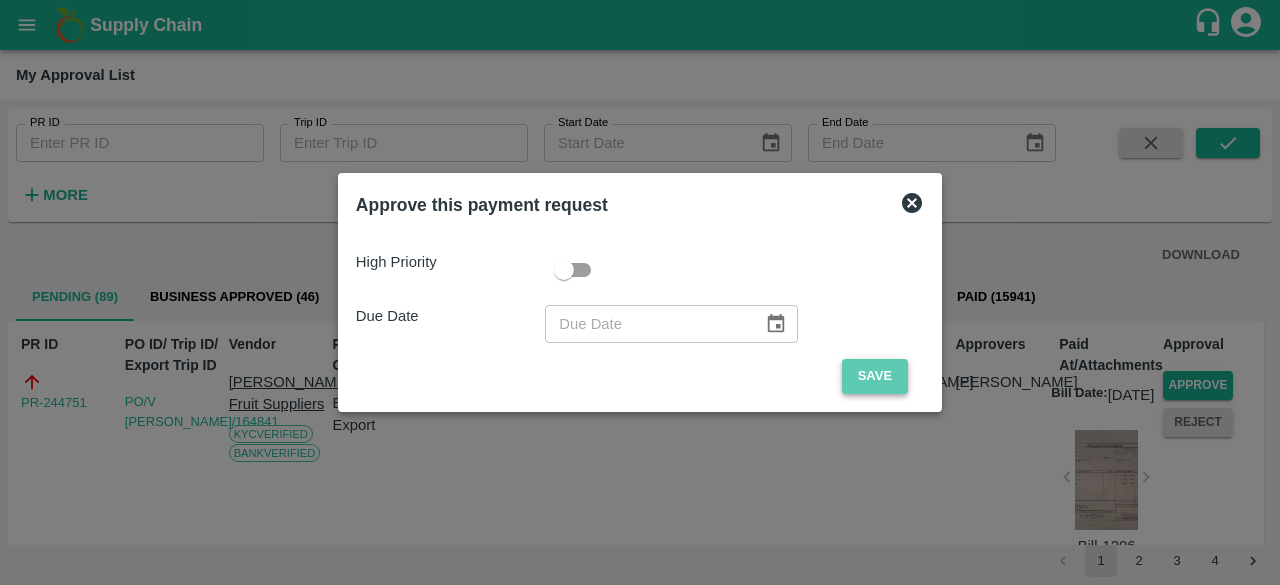click on "Save" at bounding box center (875, 376) 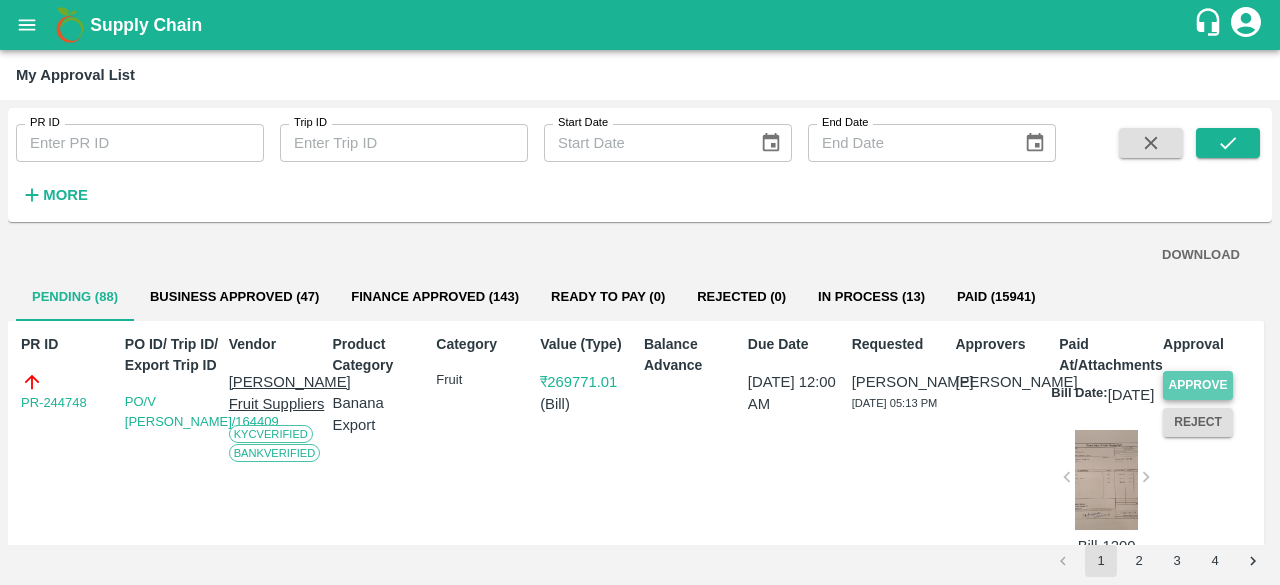 click on "Approve" at bounding box center (1198, 385) 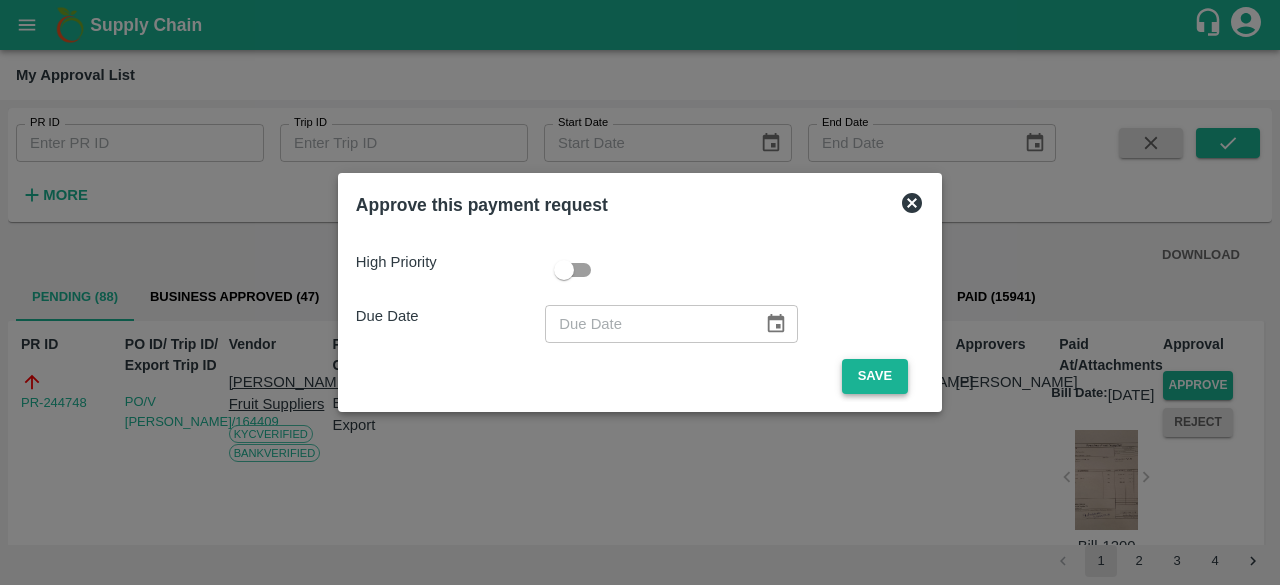 click on "Save" at bounding box center [875, 376] 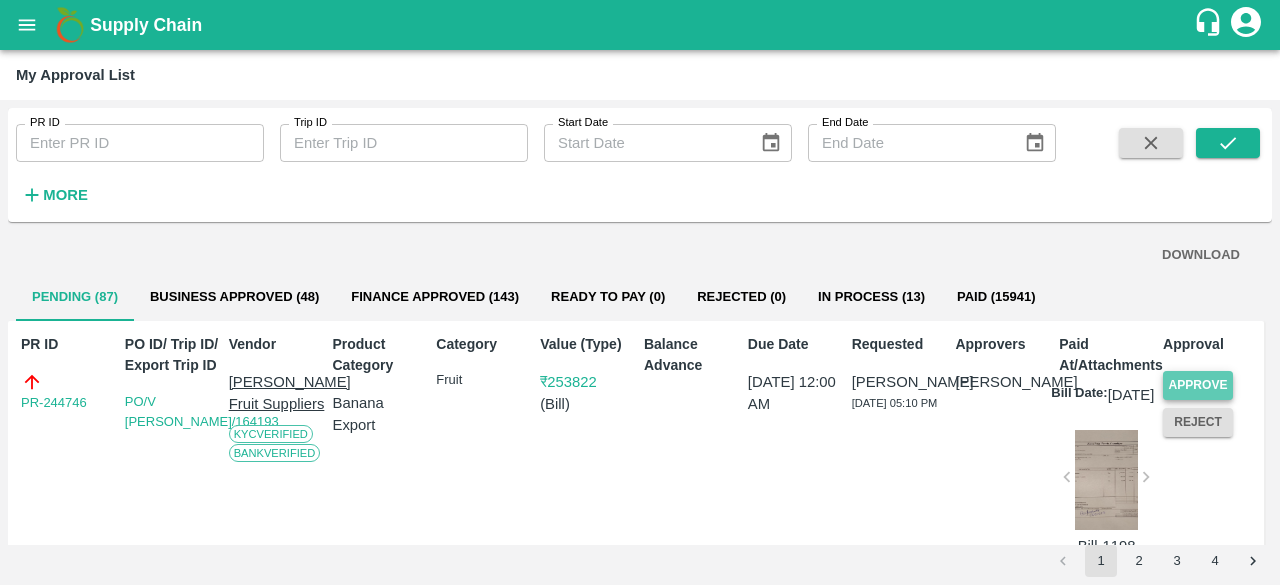 click on "Approve" at bounding box center [1198, 385] 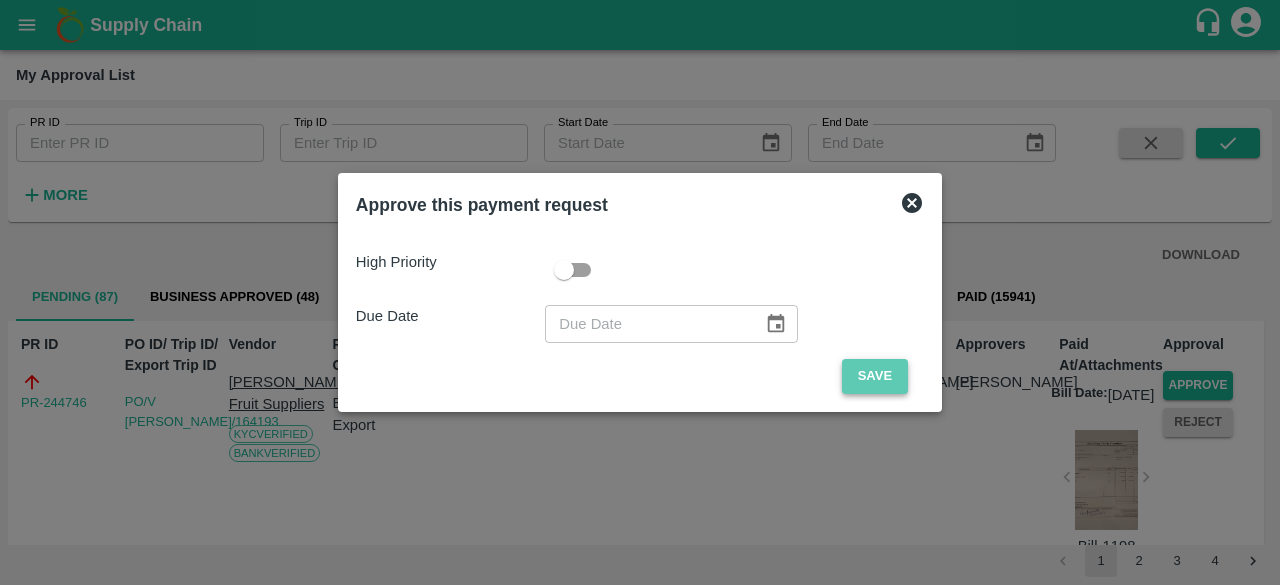 click on "Save" at bounding box center (875, 376) 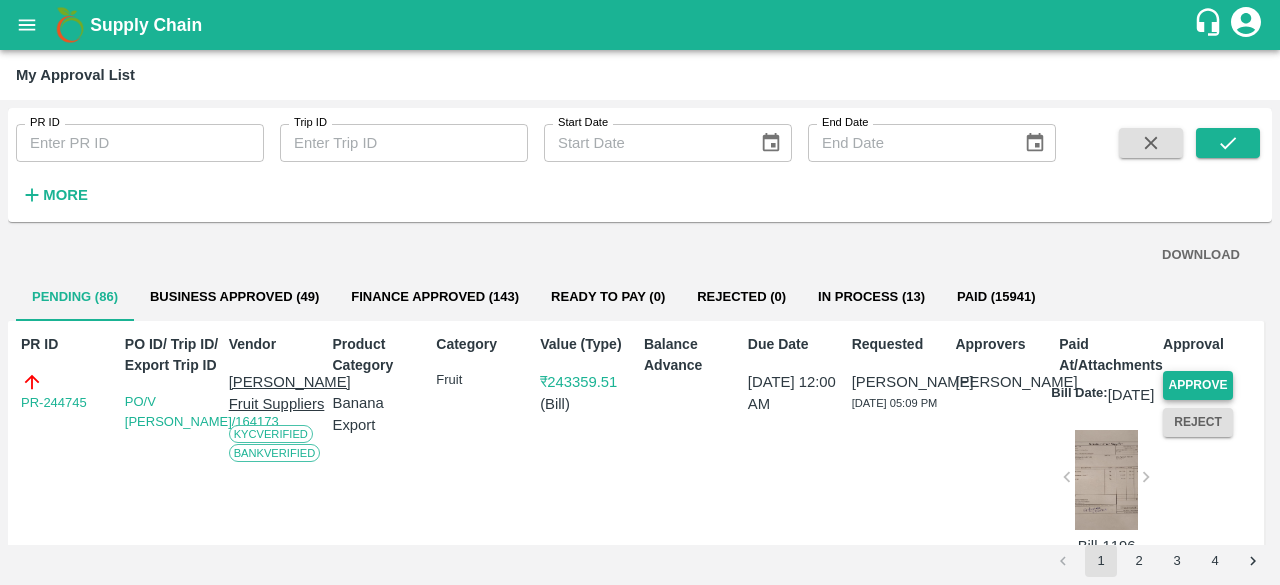 click on "Approve" at bounding box center [1198, 385] 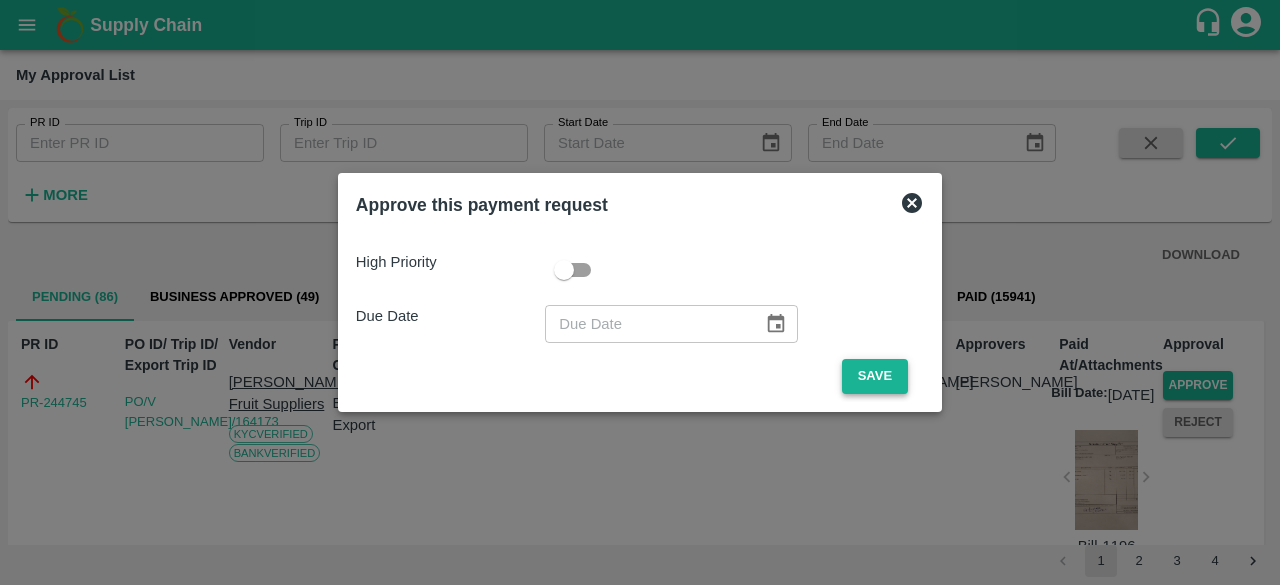 click on "Save" at bounding box center (875, 376) 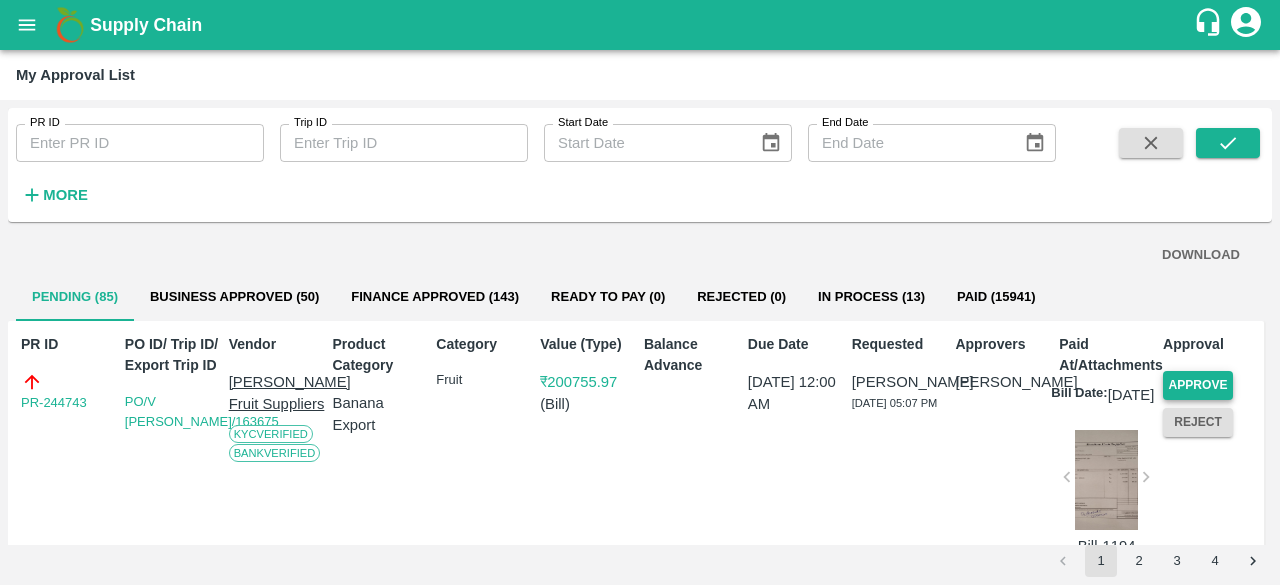 click on "Approve" at bounding box center (1198, 385) 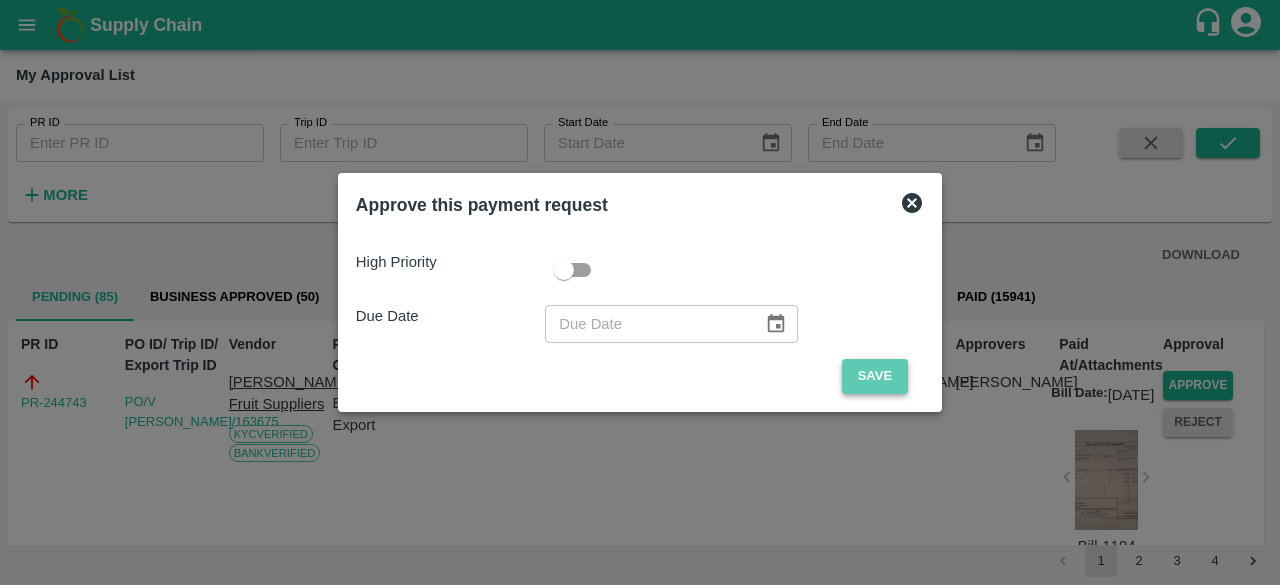 click on "Save" at bounding box center (875, 376) 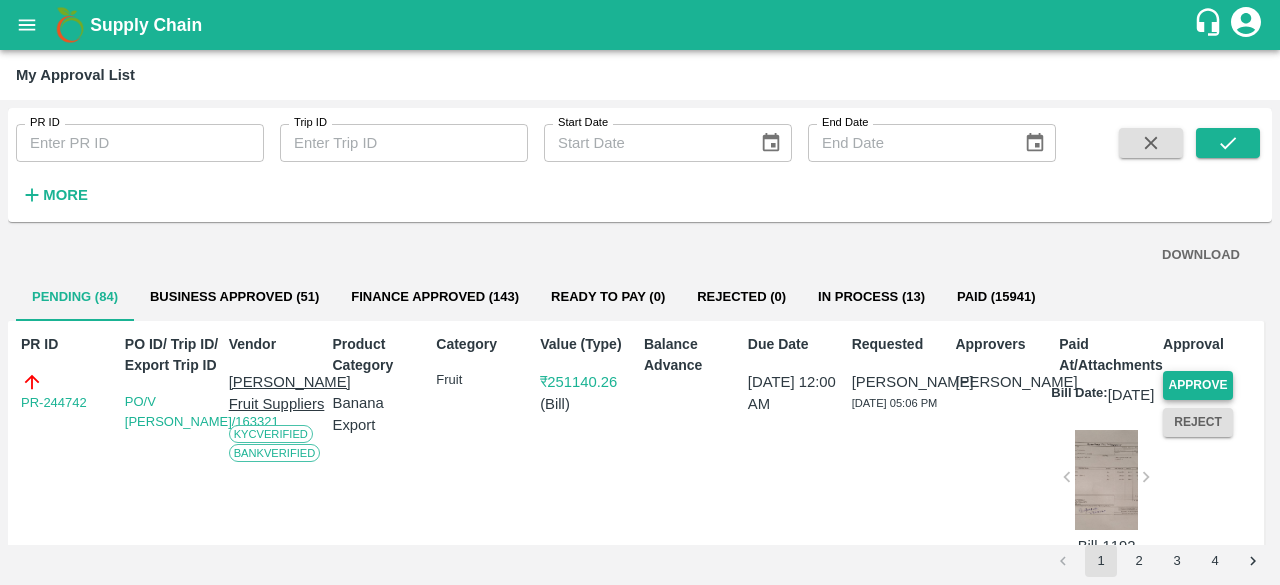 click on "Approve" at bounding box center (1198, 385) 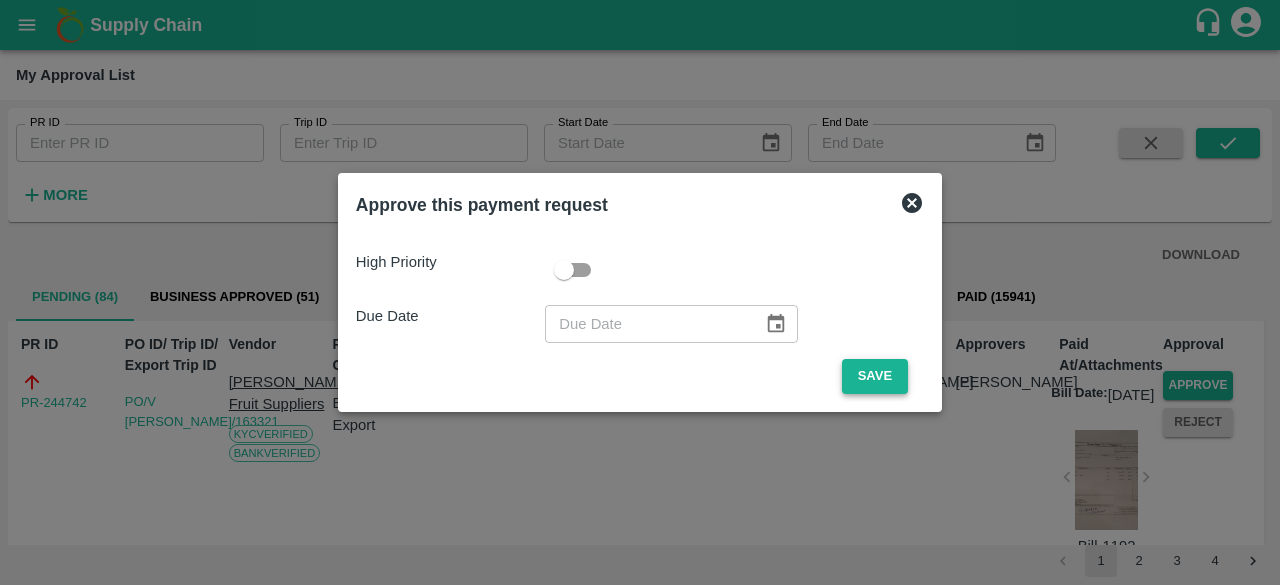 click on "Save" at bounding box center (875, 376) 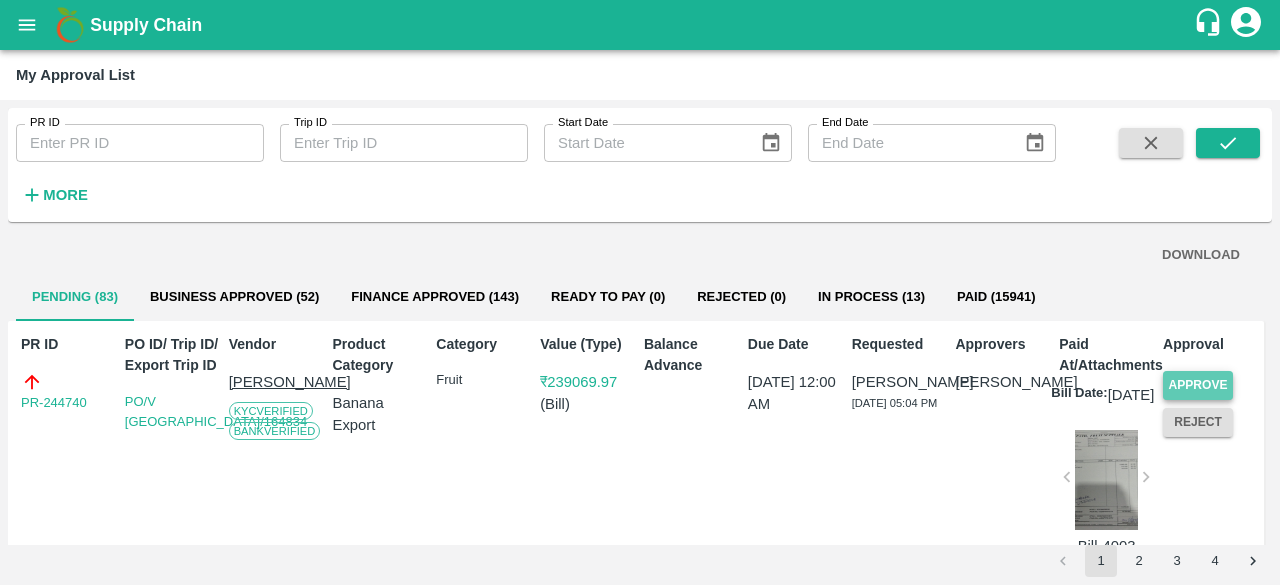click on "Approve" at bounding box center [1198, 385] 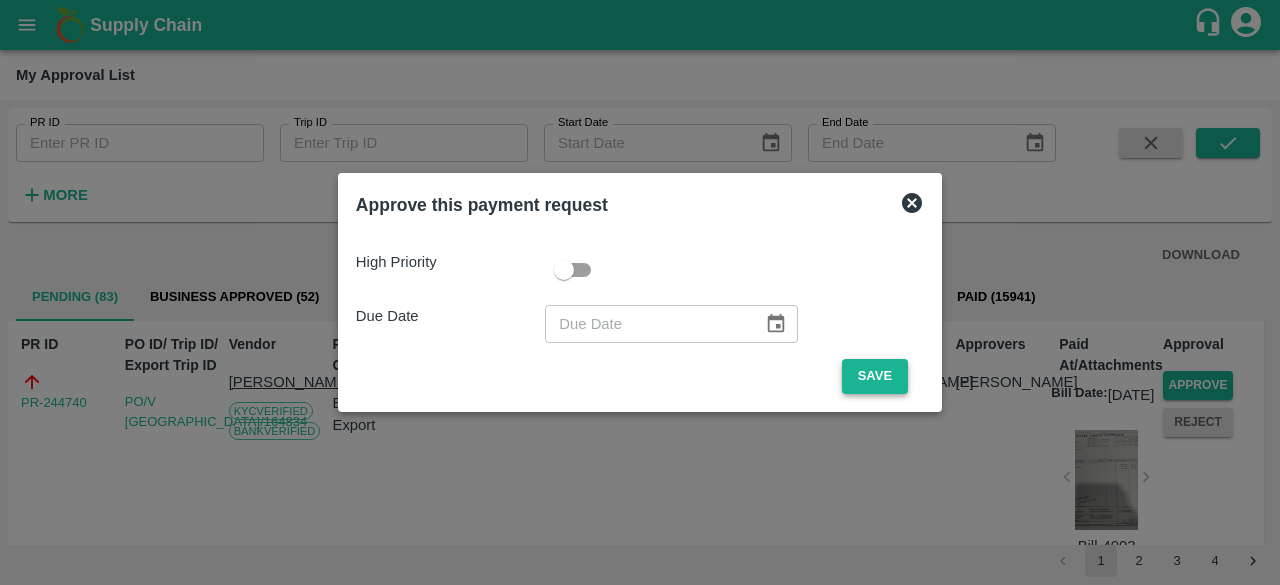 click on "Save" at bounding box center (875, 376) 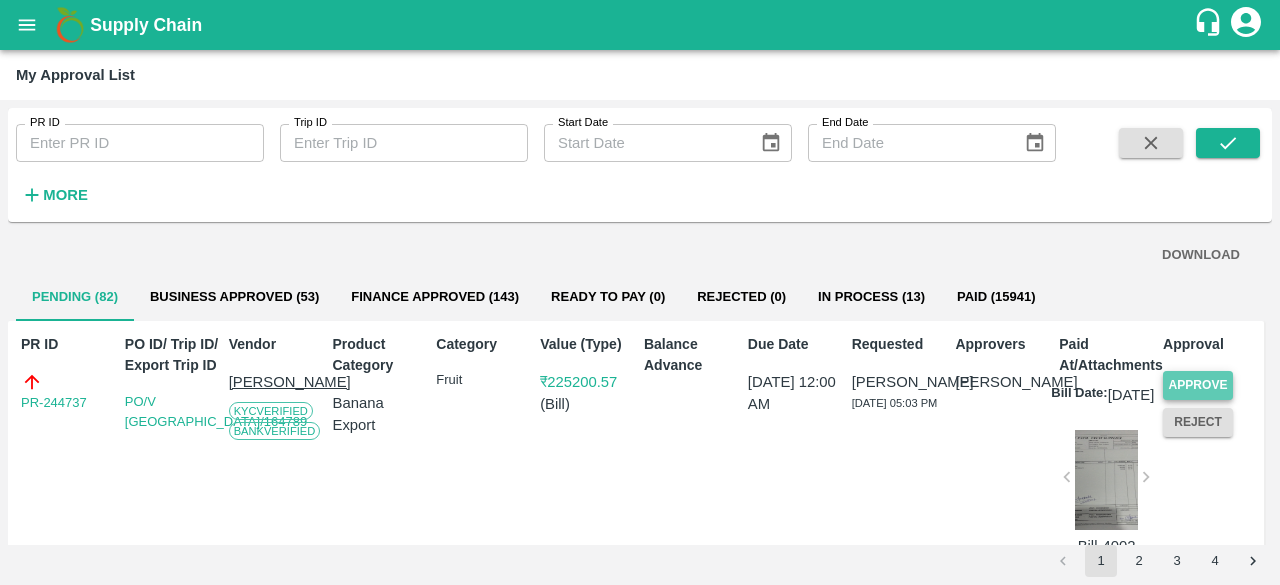 click on "Approve" at bounding box center [1198, 385] 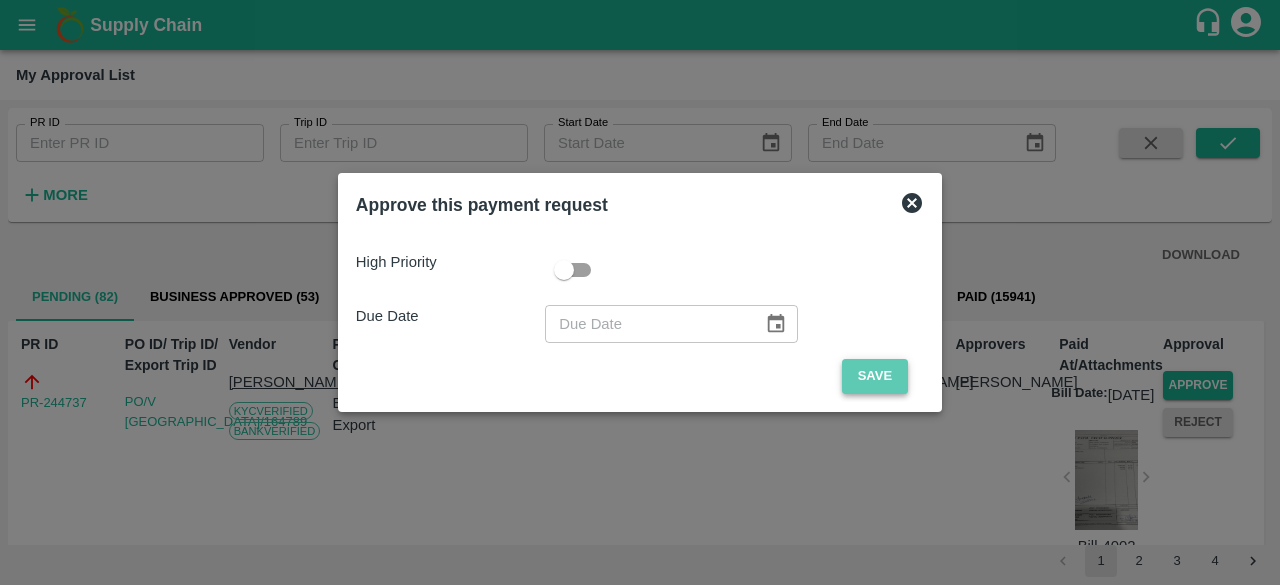 click on "Save" at bounding box center (875, 376) 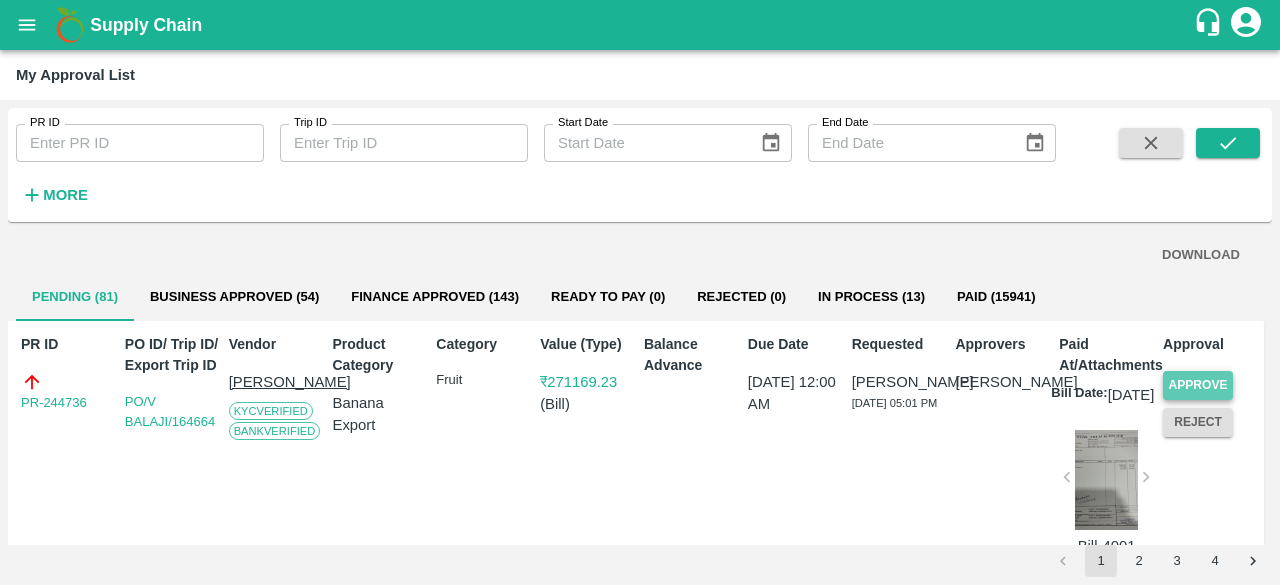 click on "Approve" at bounding box center (1198, 385) 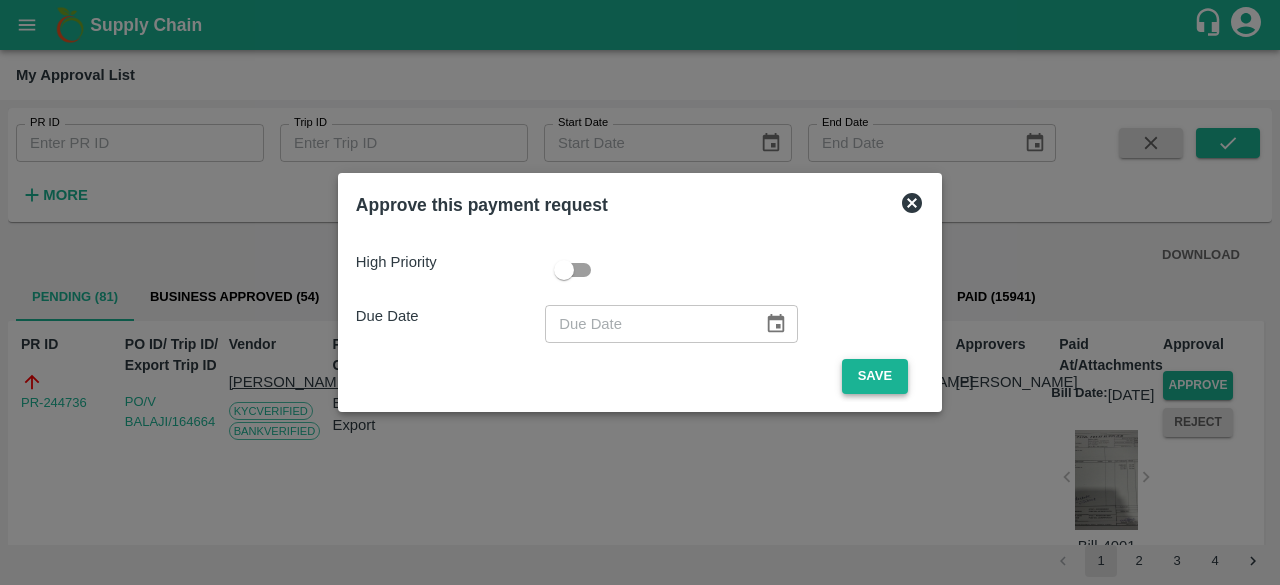 click on "Save" at bounding box center [875, 376] 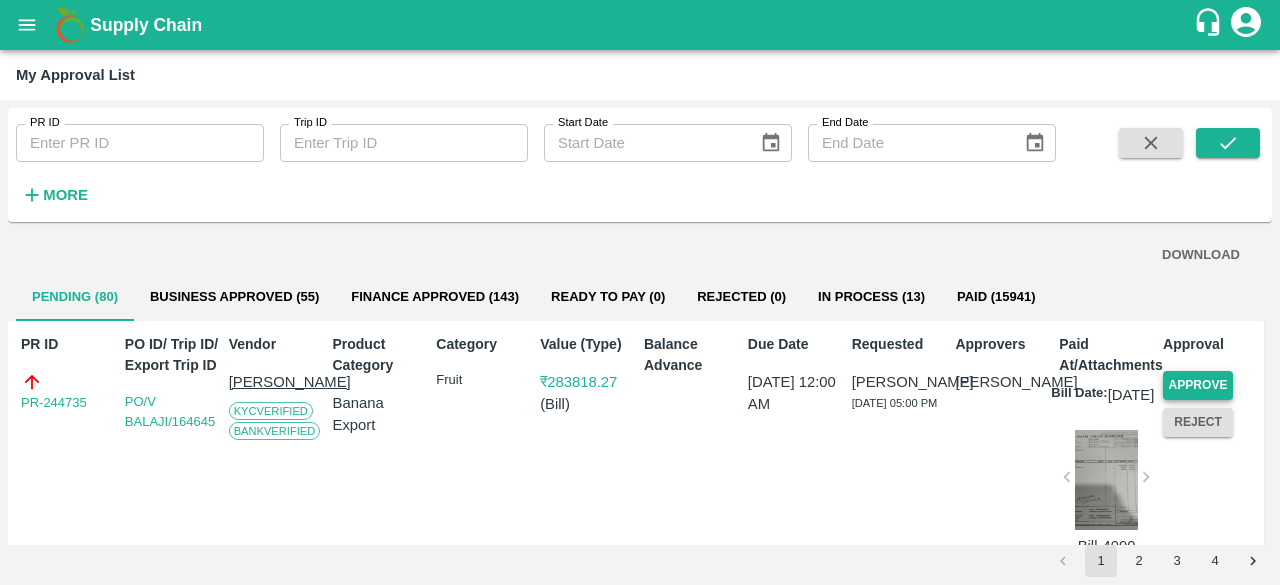 click on "Approve" at bounding box center [1198, 385] 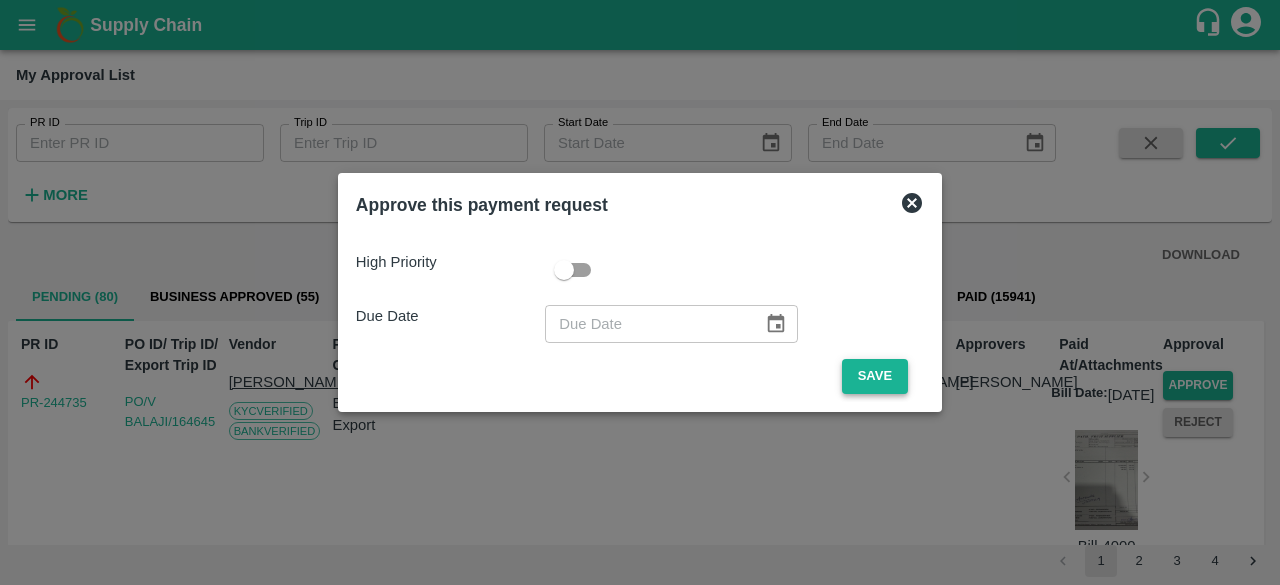 click on "Save" at bounding box center [875, 376] 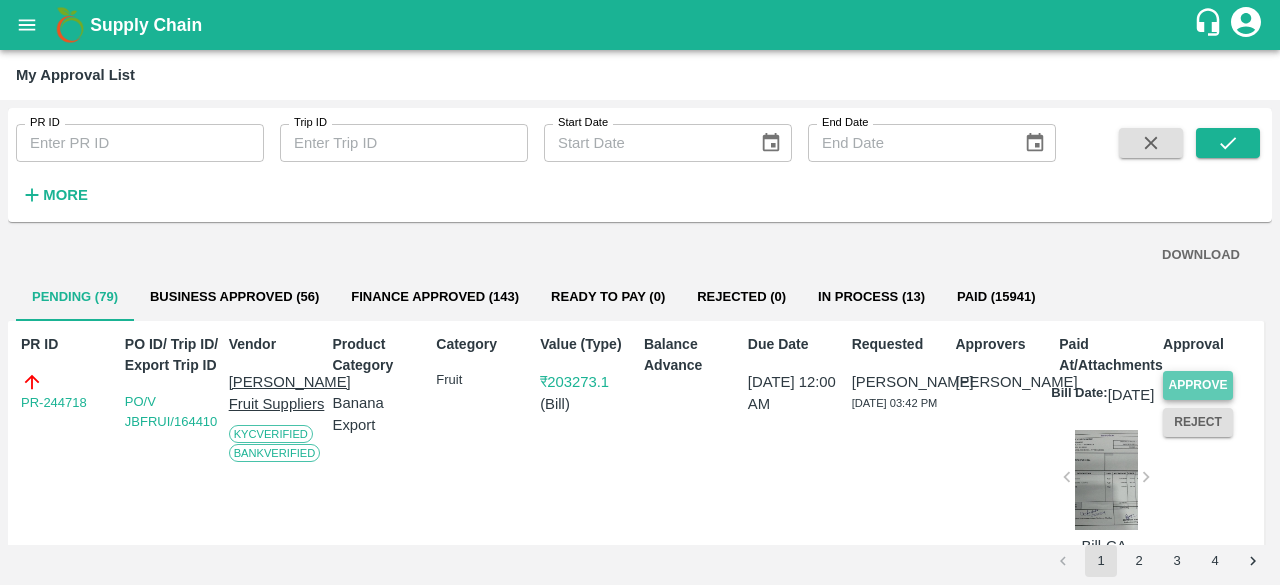 click on "Approve" at bounding box center [1198, 385] 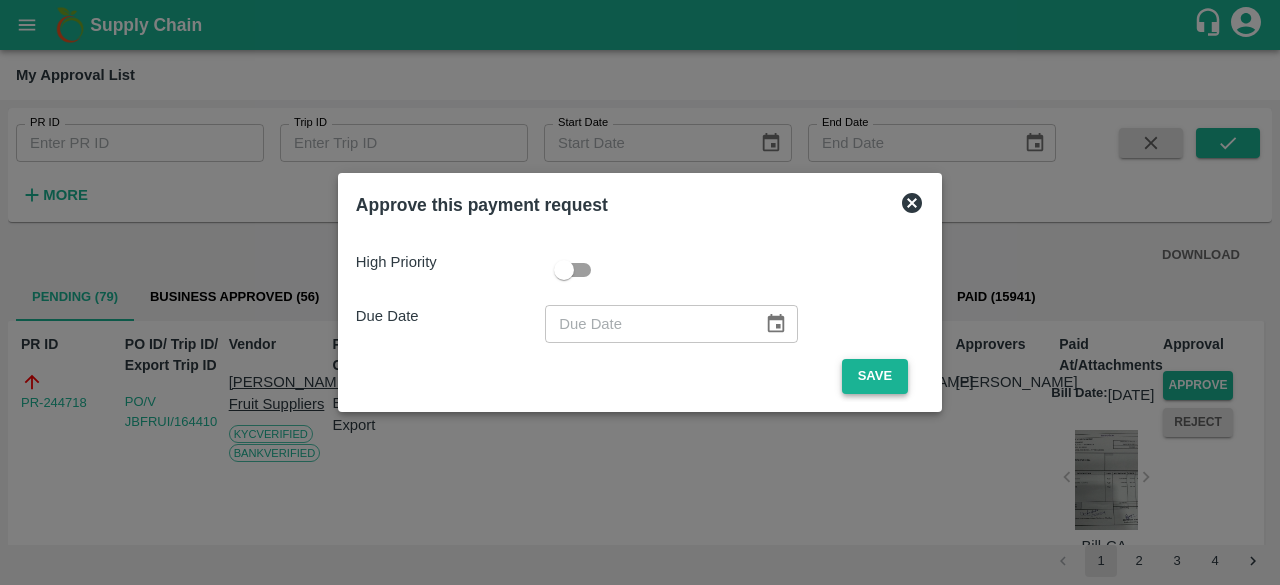 click on "Save" at bounding box center [875, 376] 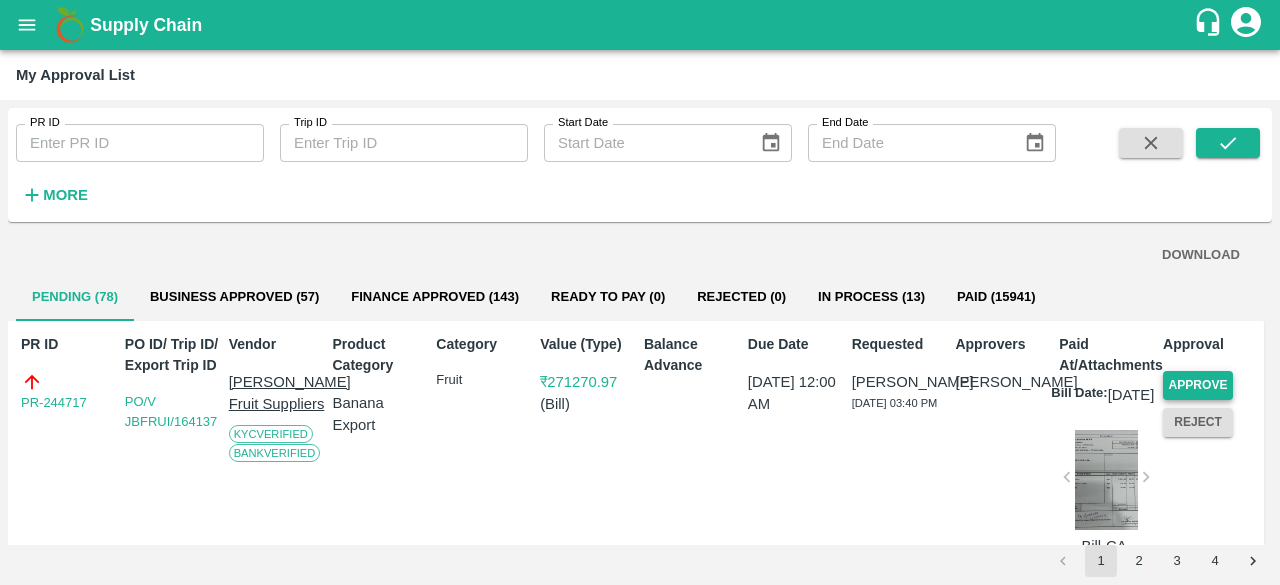click on "Approve" at bounding box center [1198, 385] 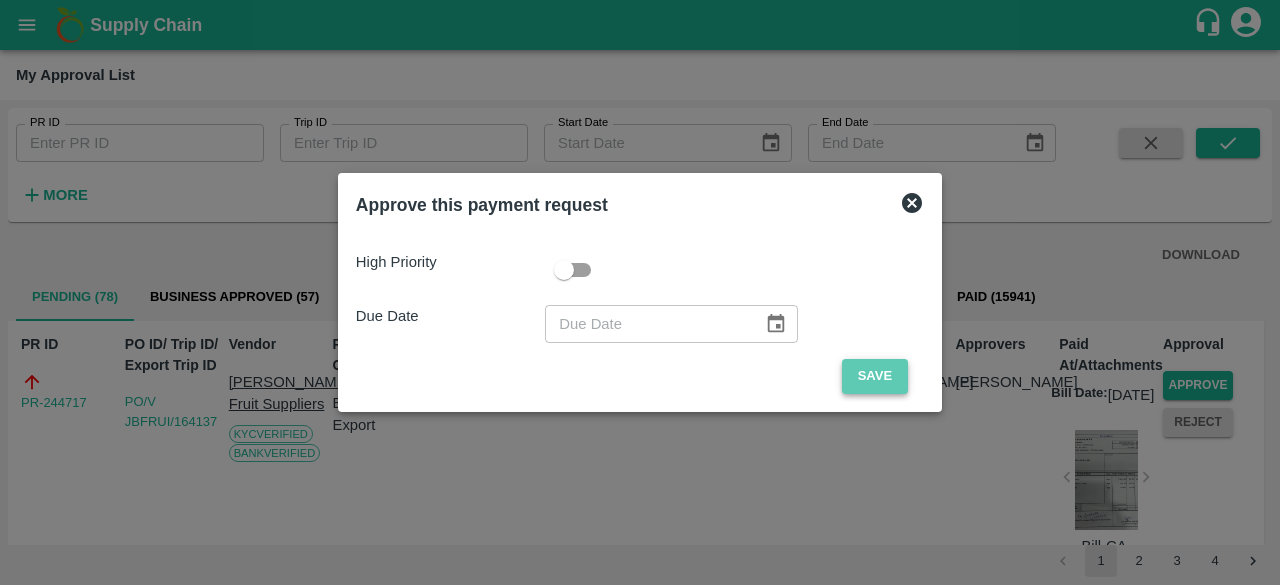 click on "Save" at bounding box center [875, 376] 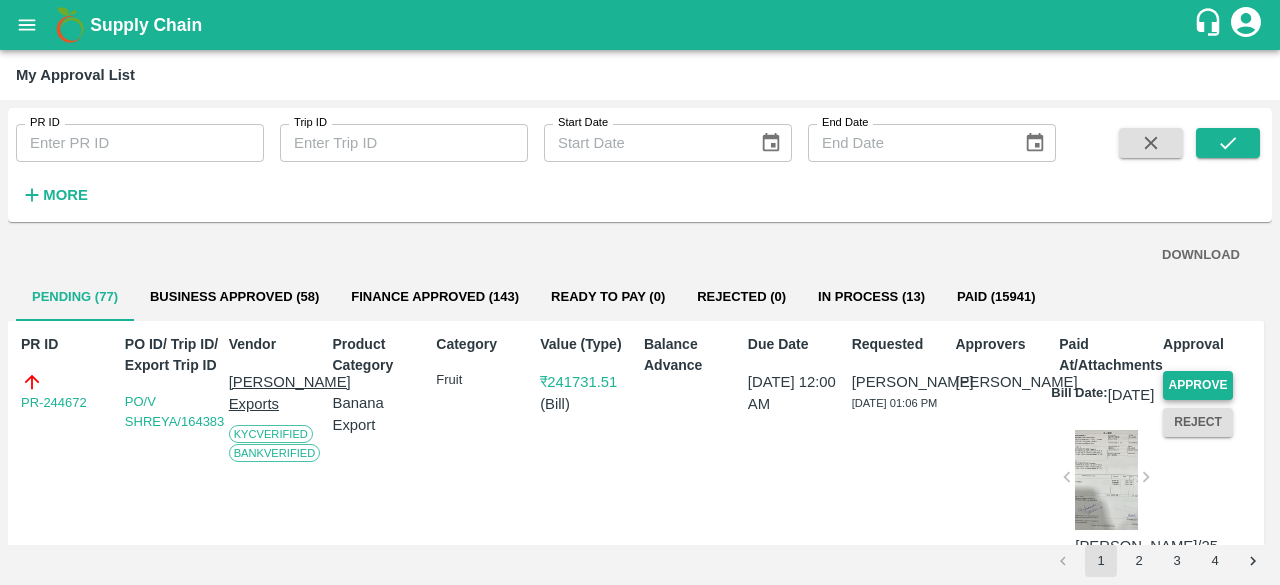 click on "Approve" at bounding box center (1198, 385) 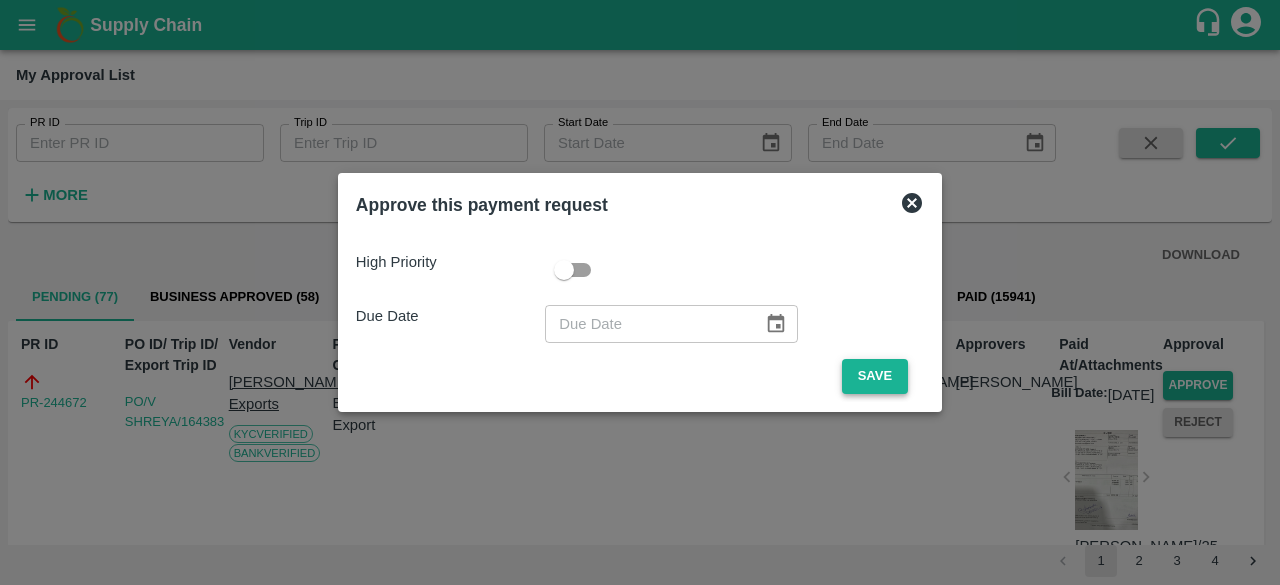 click on "Save" at bounding box center [875, 376] 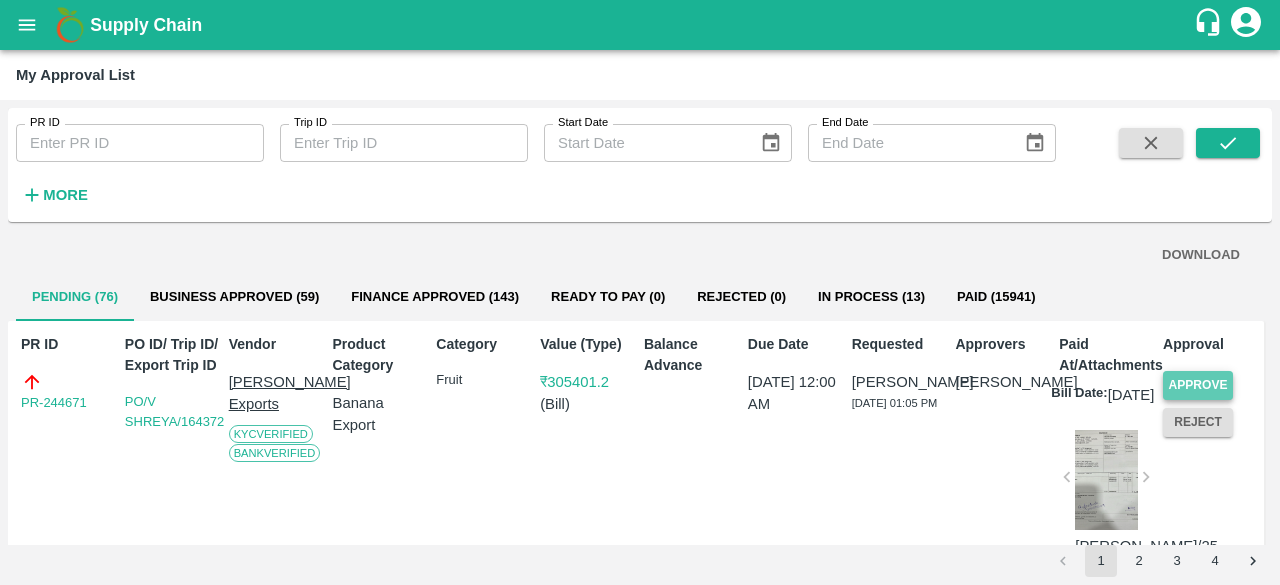 click on "Approve" at bounding box center [1198, 385] 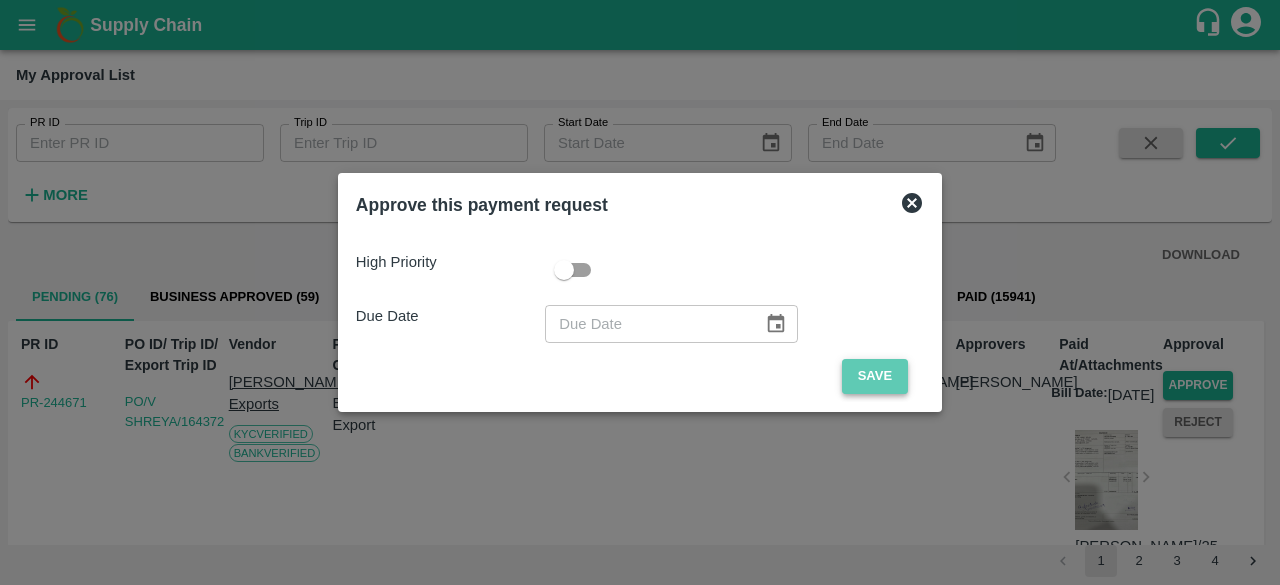 click on "Save" at bounding box center (875, 376) 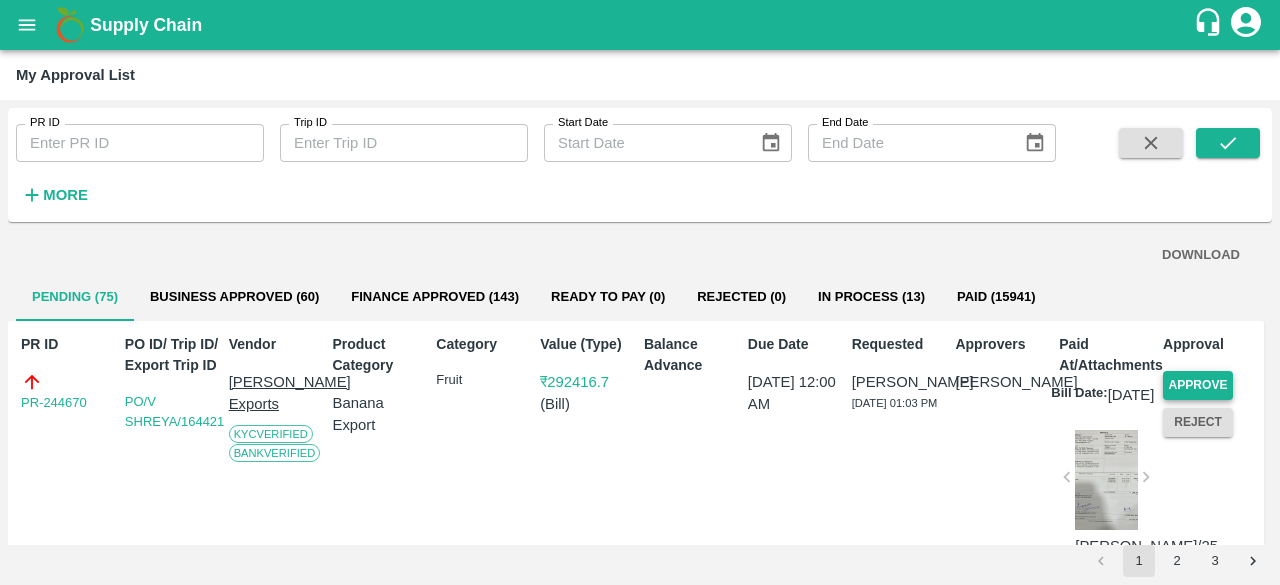 click on "Approve" at bounding box center (1198, 385) 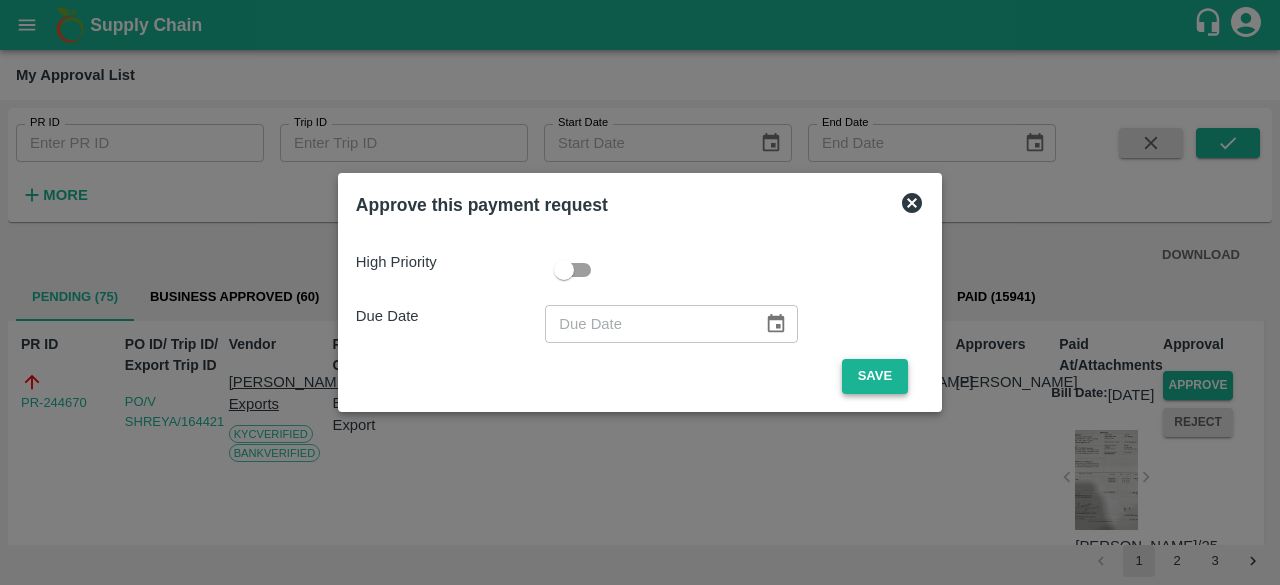 click on "Save" at bounding box center [875, 376] 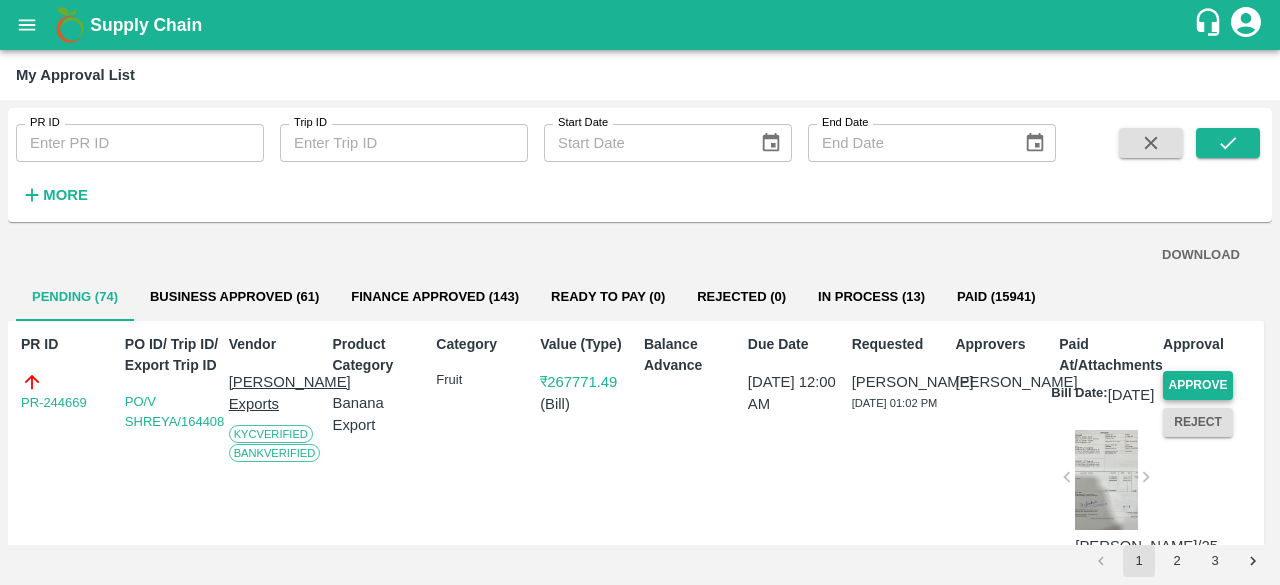 click on "Approve" at bounding box center [1198, 385] 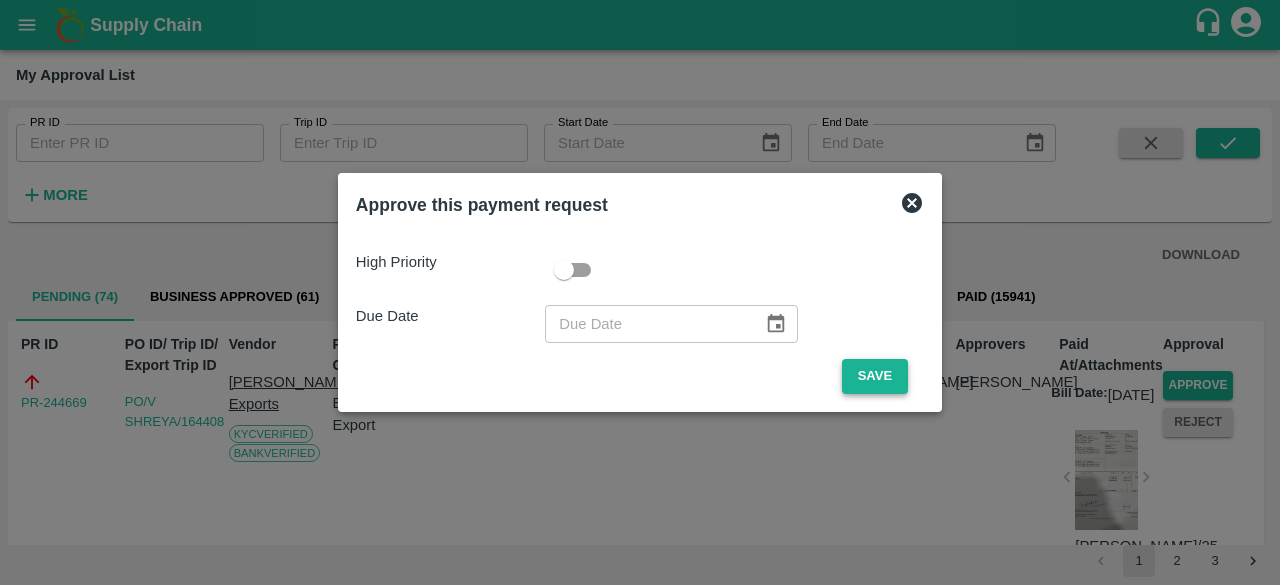 click on "Save" at bounding box center (875, 376) 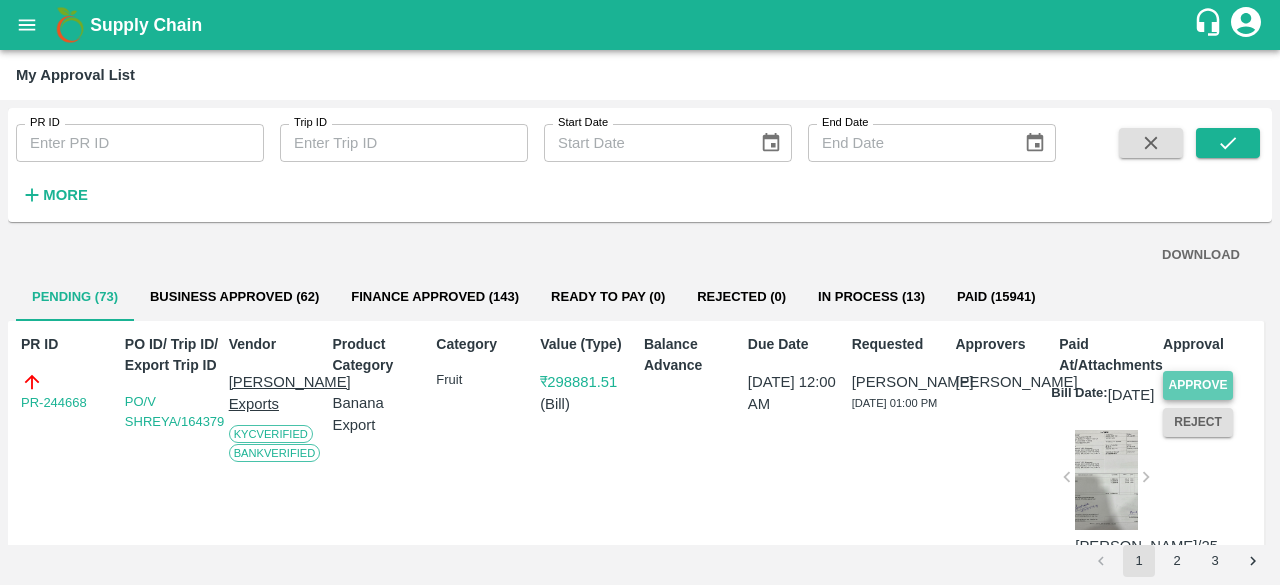 click on "Approve" at bounding box center [1198, 385] 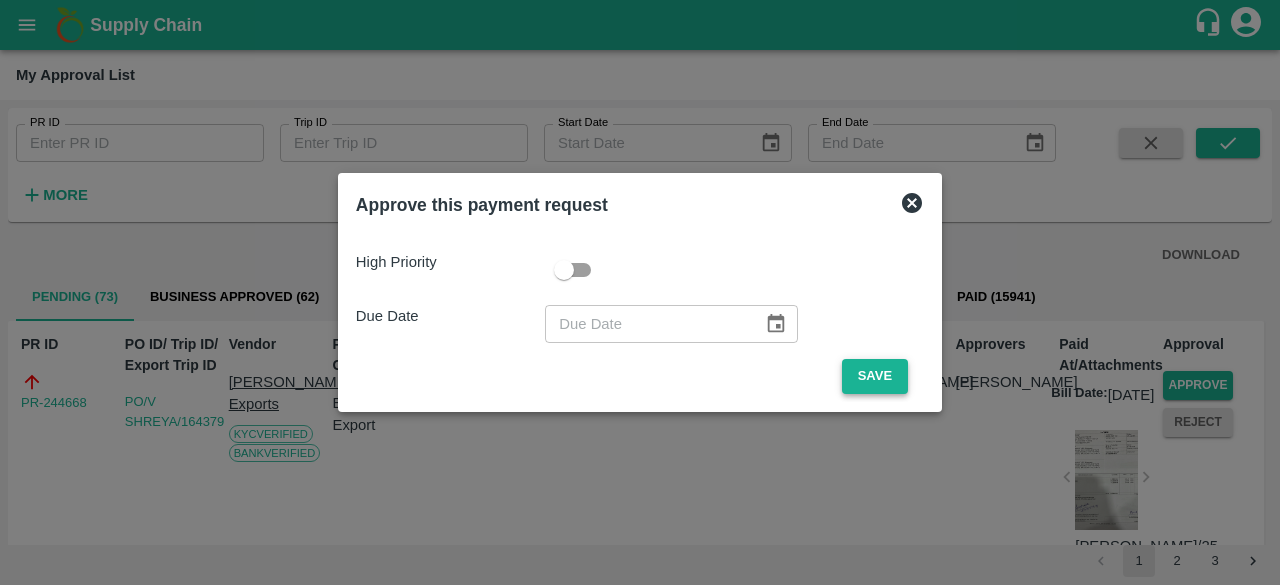 click on "Save" at bounding box center (875, 376) 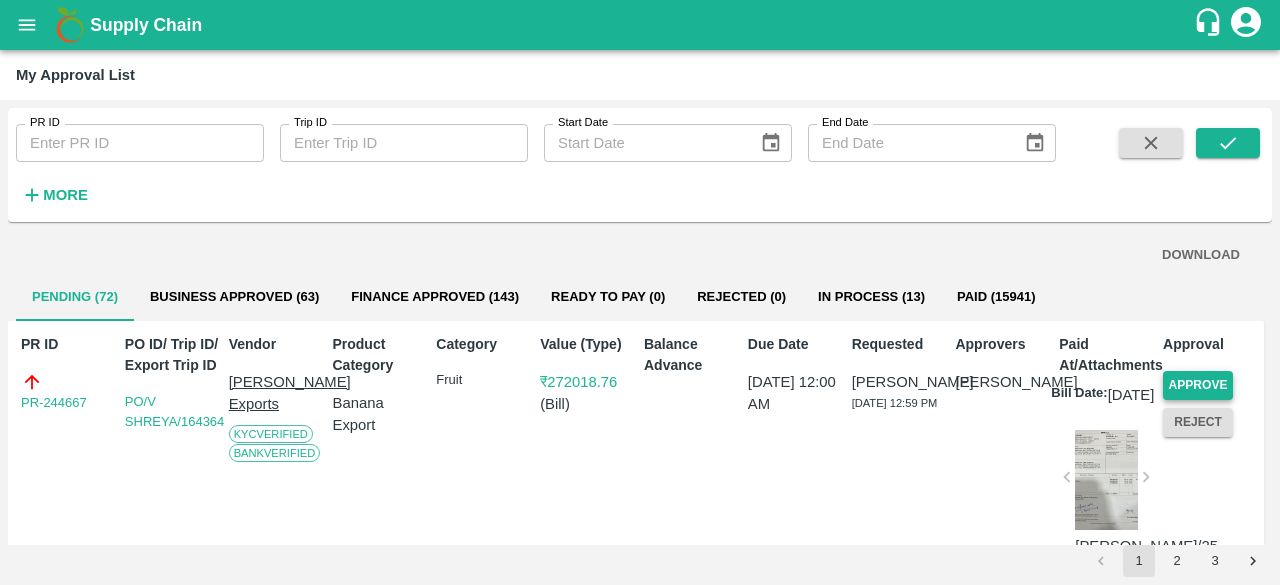 click on "Approve" at bounding box center (1198, 385) 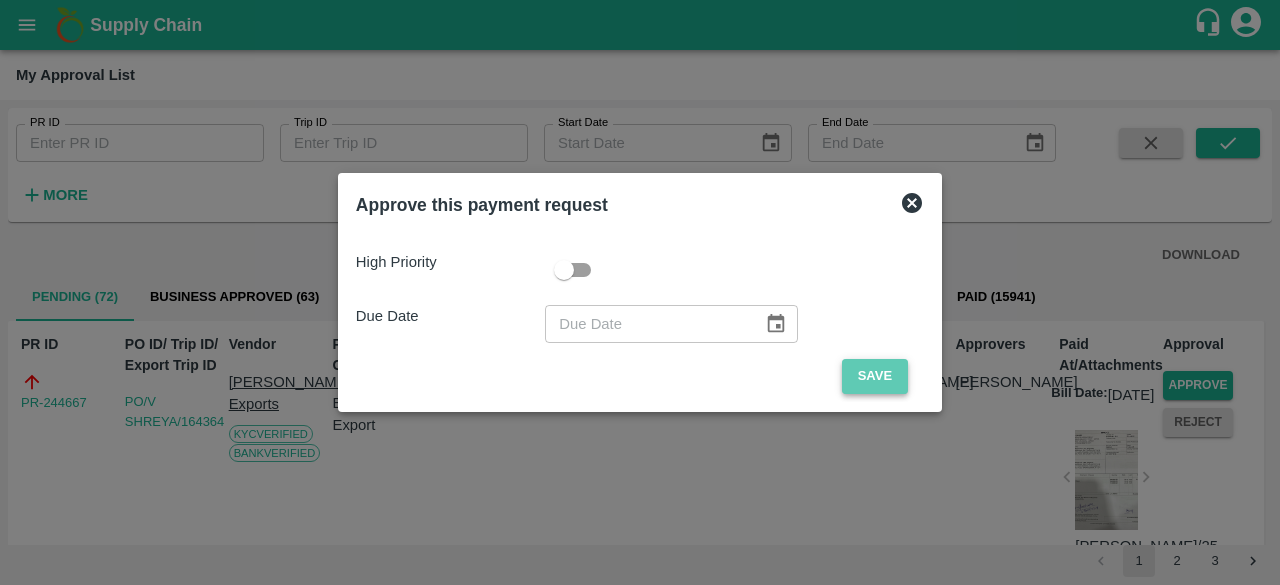 click on "Save" at bounding box center [875, 376] 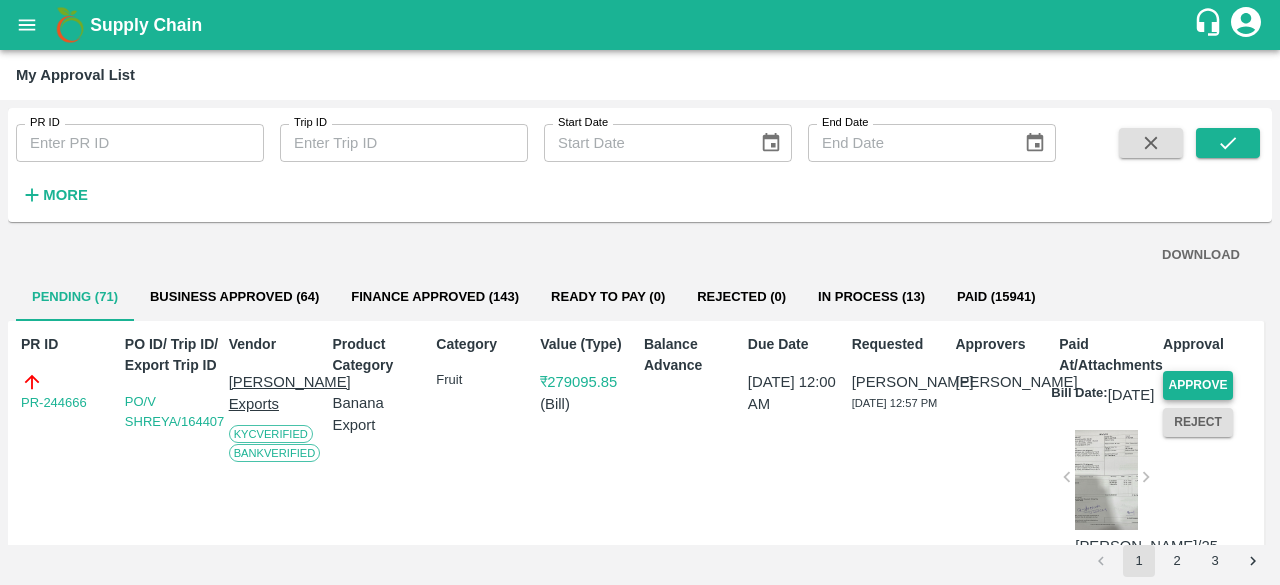 click on "Approve" at bounding box center (1198, 385) 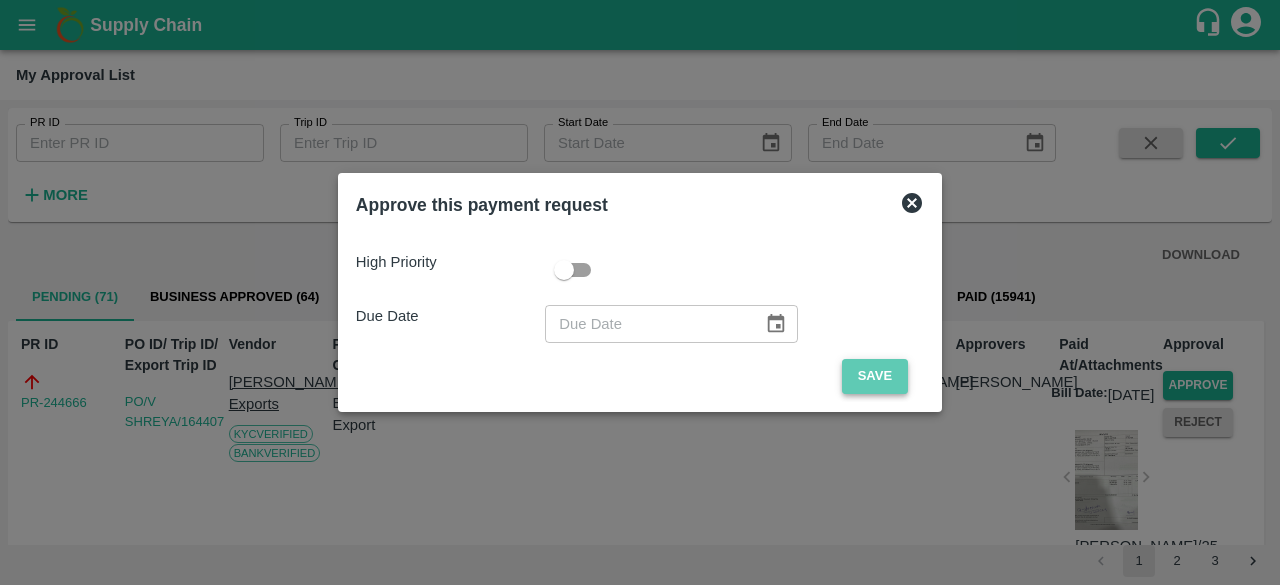 click on "Save" at bounding box center (875, 376) 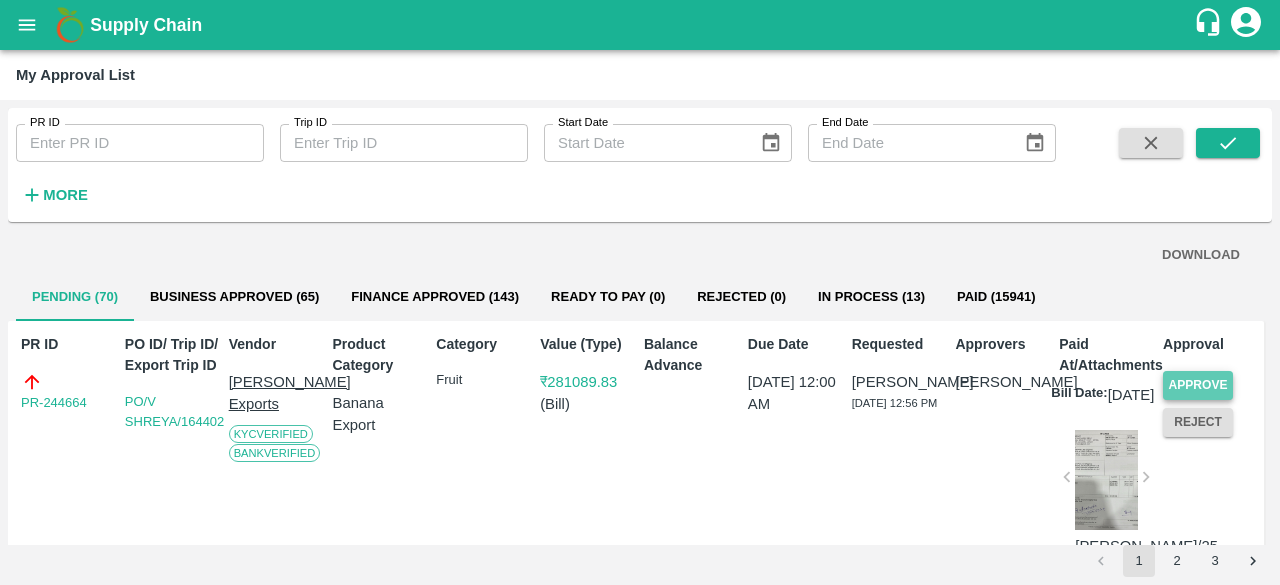 click on "Approve" at bounding box center [1198, 385] 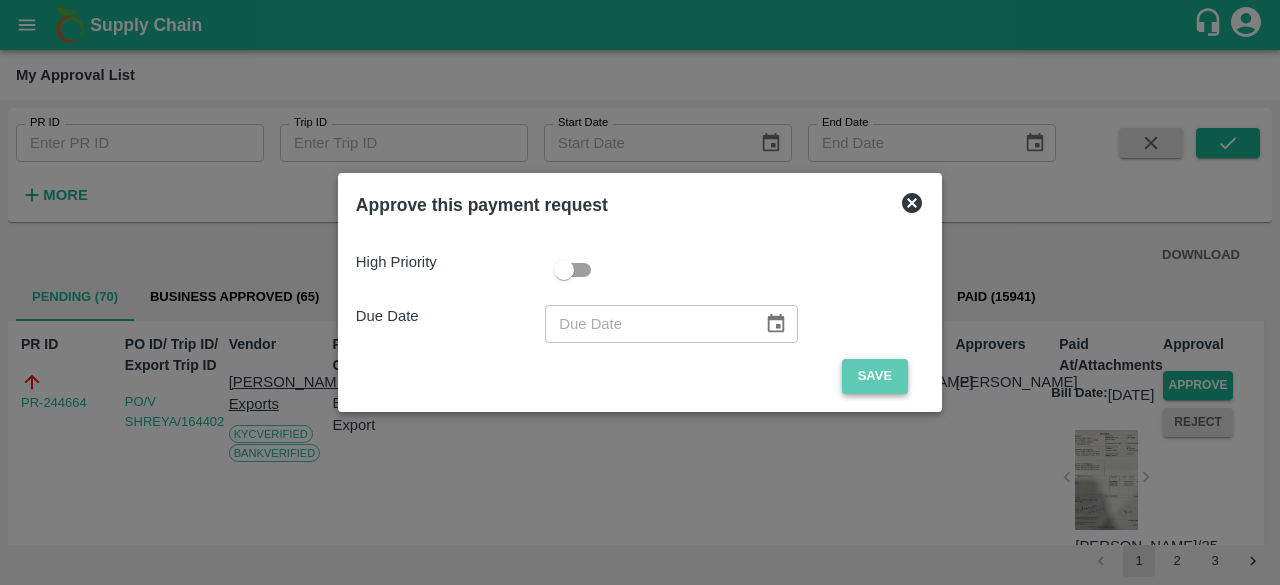 click on "Save" at bounding box center [875, 376] 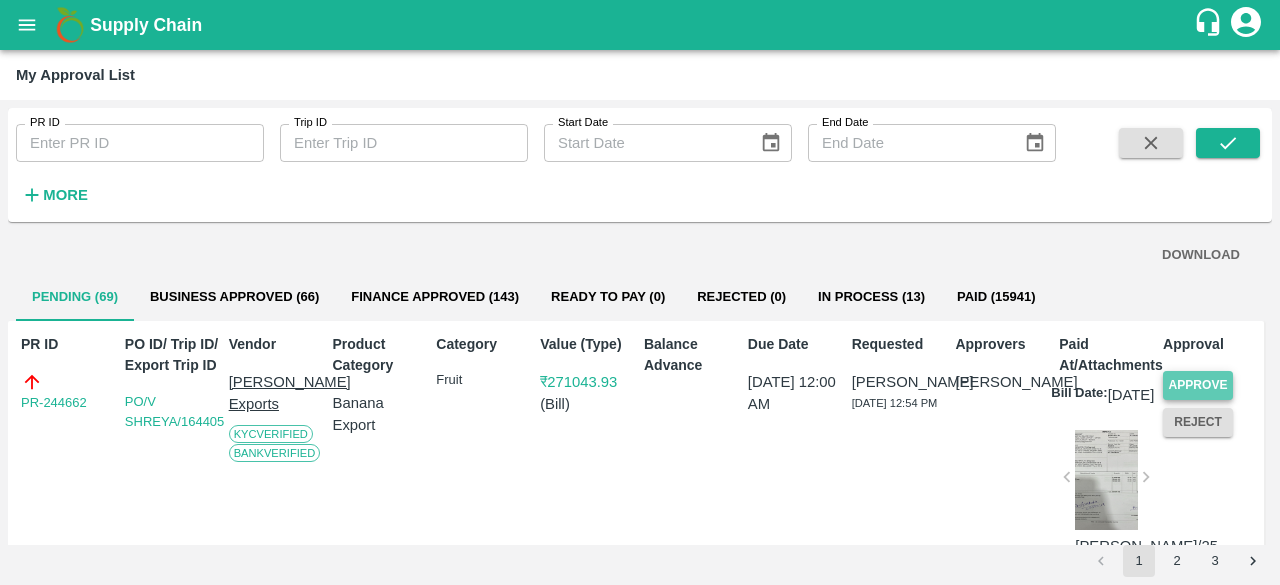 click on "Approve" at bounding box center [1198, 385] 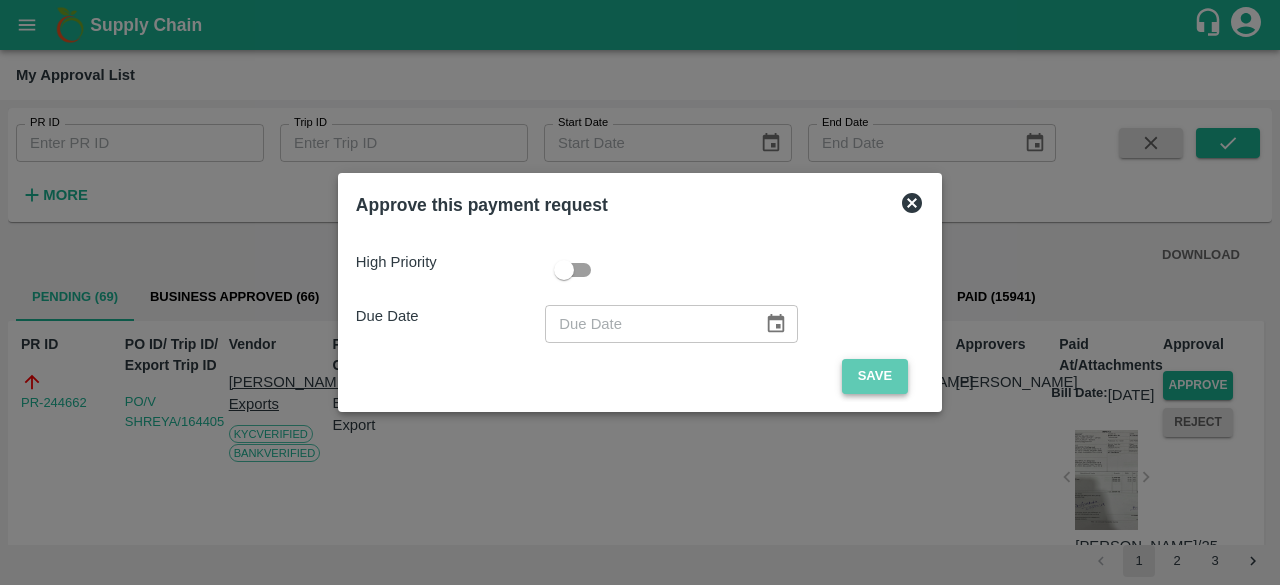 click on "Save" at bounding box center [875, 376] 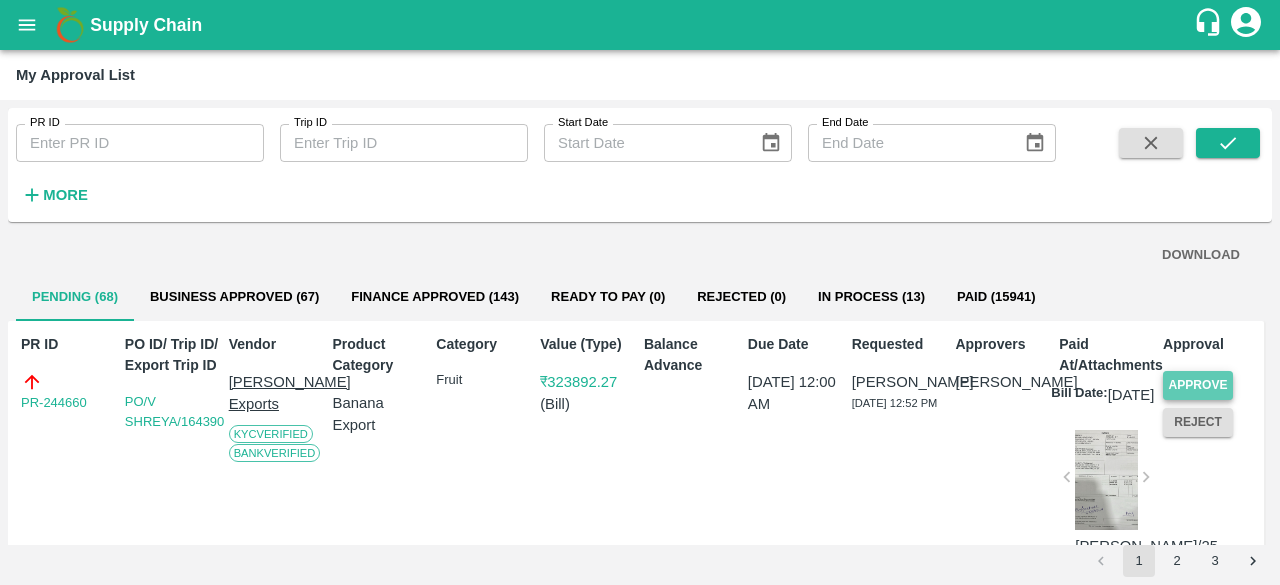 click on "Approve" at bounding box center [1198, 385] 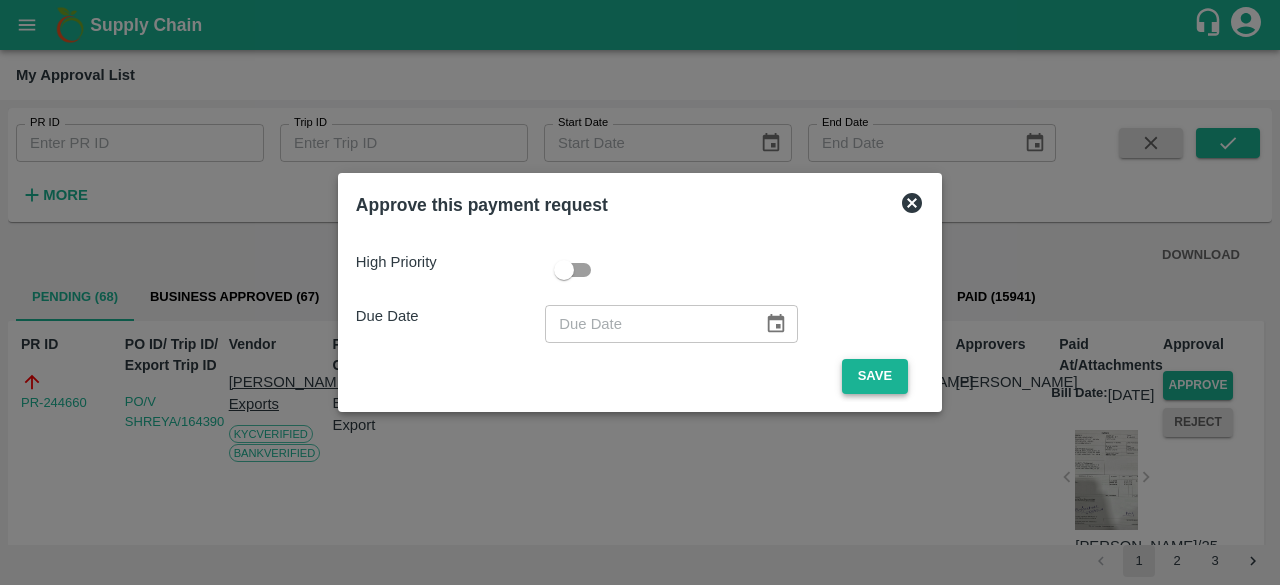 click on "Save" at bounding box center [875, 376] 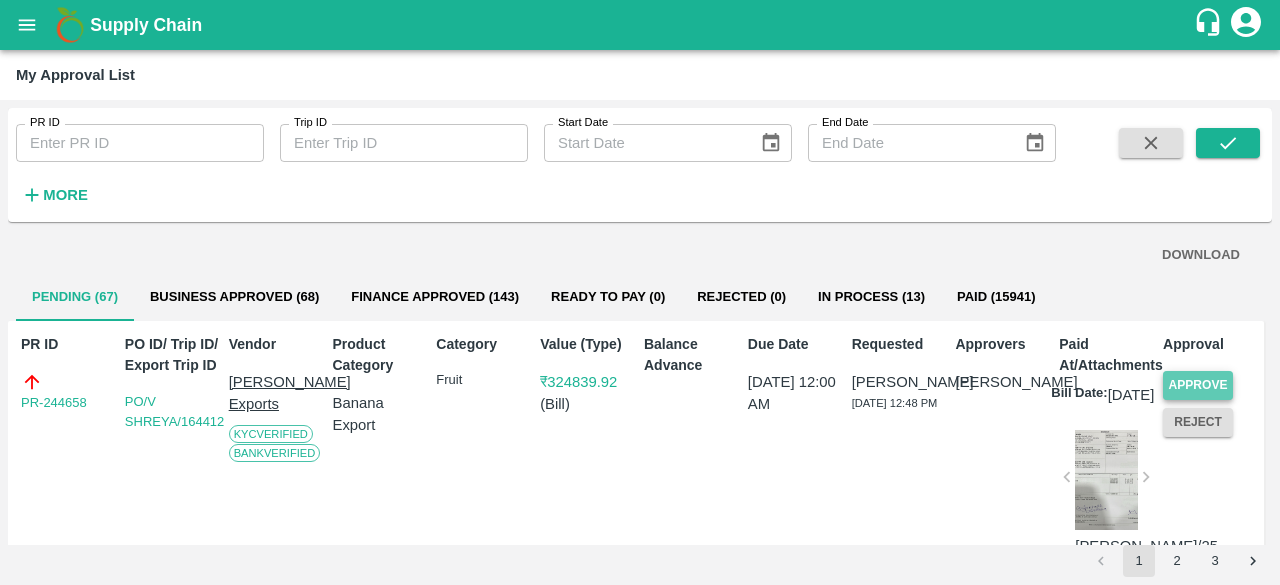 click on "Approve" at bounding box center [1198, 385] 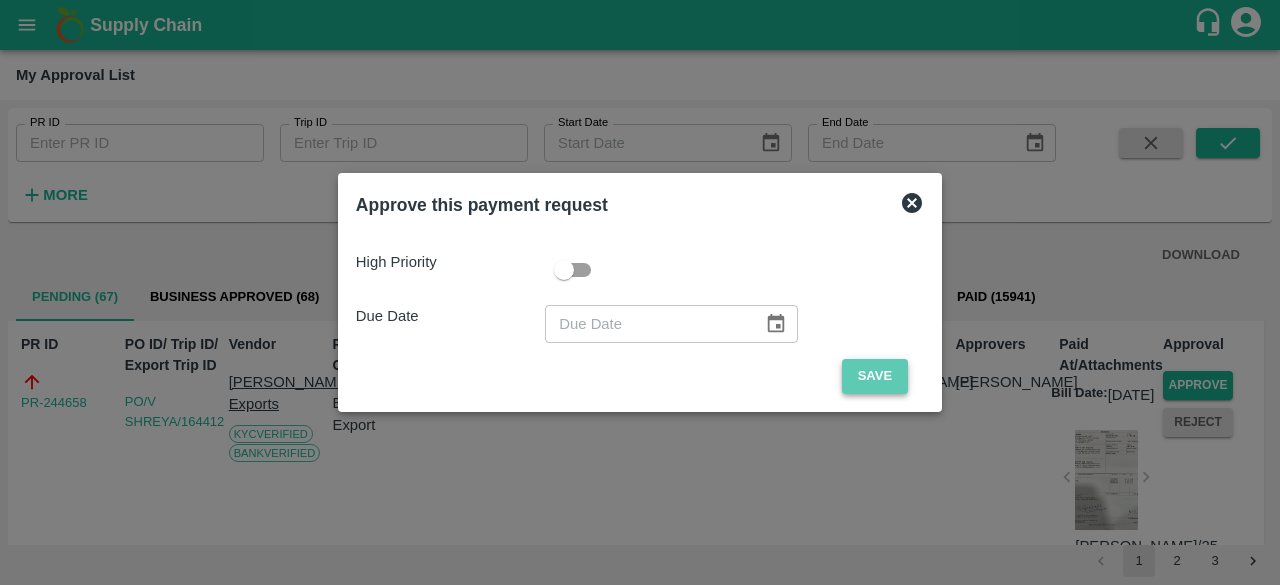 click on "Save" at bounding box center [875, 376] 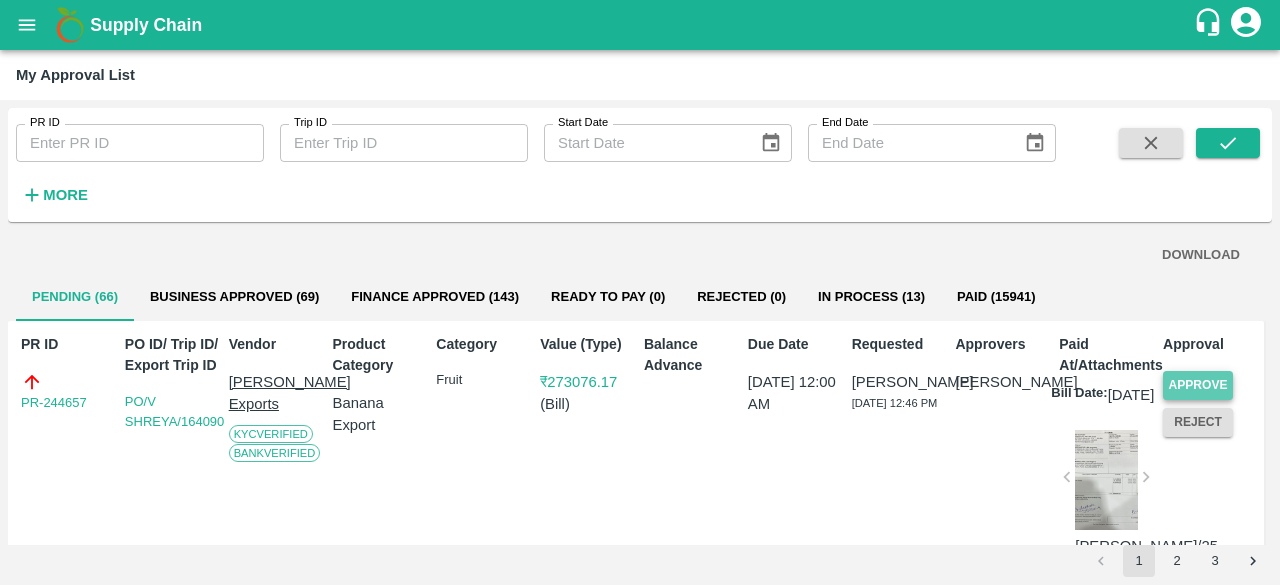 click on "Approve" at bounding box center [1198, 385] 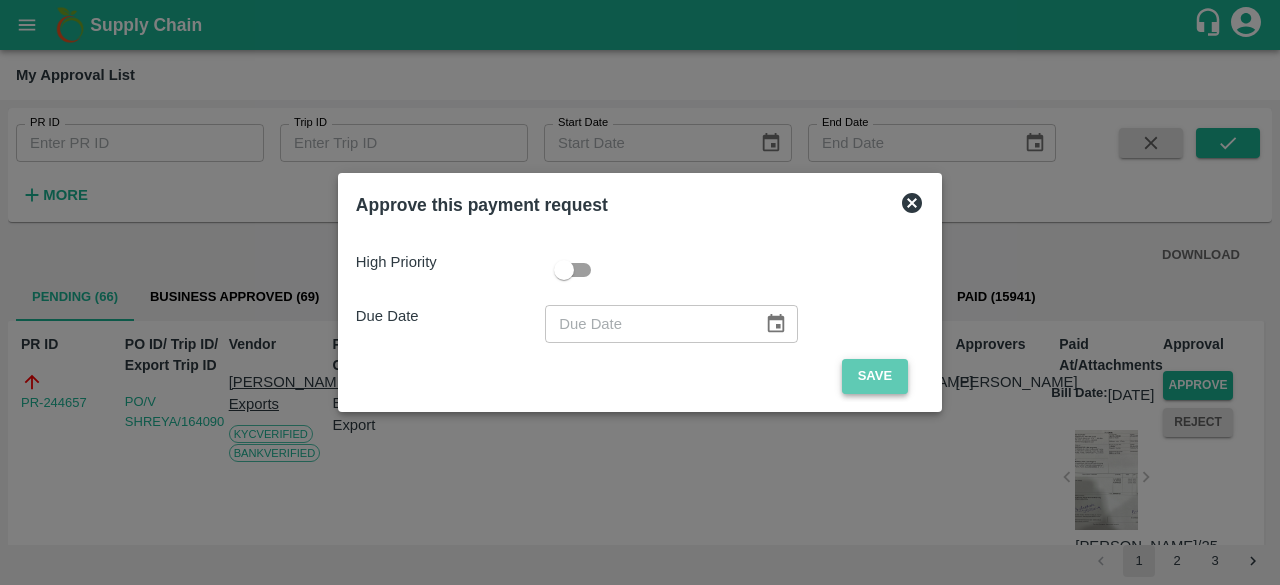 click on "Save" at bounding box center (875, 376) 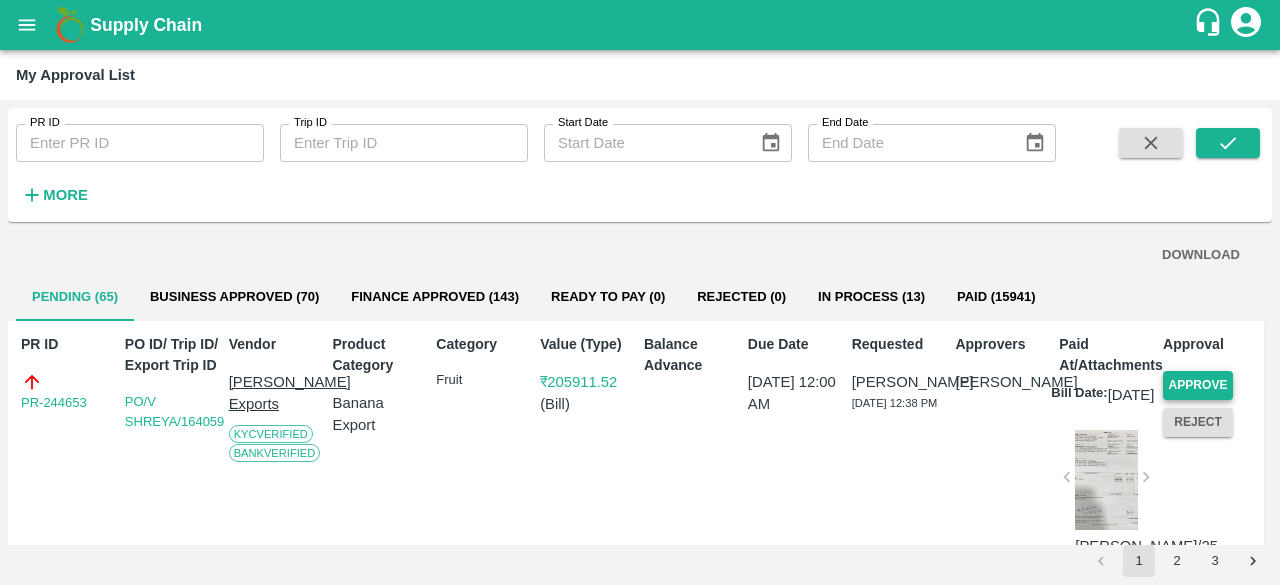 click on "Approve" at bounding box center (1198, 385) 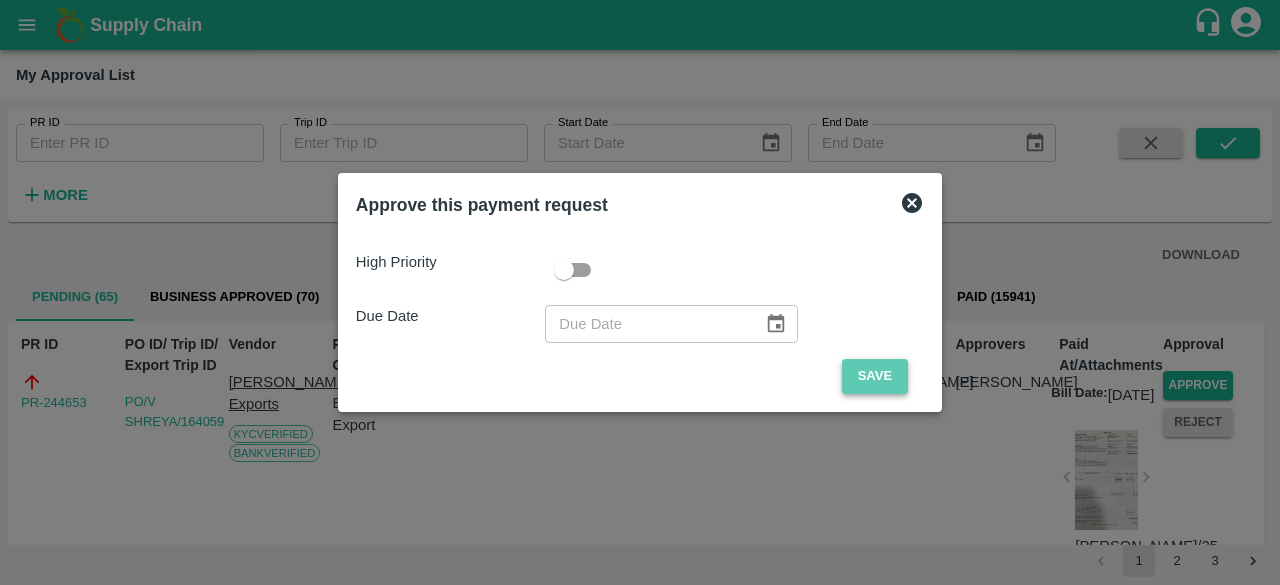 click on "Save" at bounding box center [875, 376] 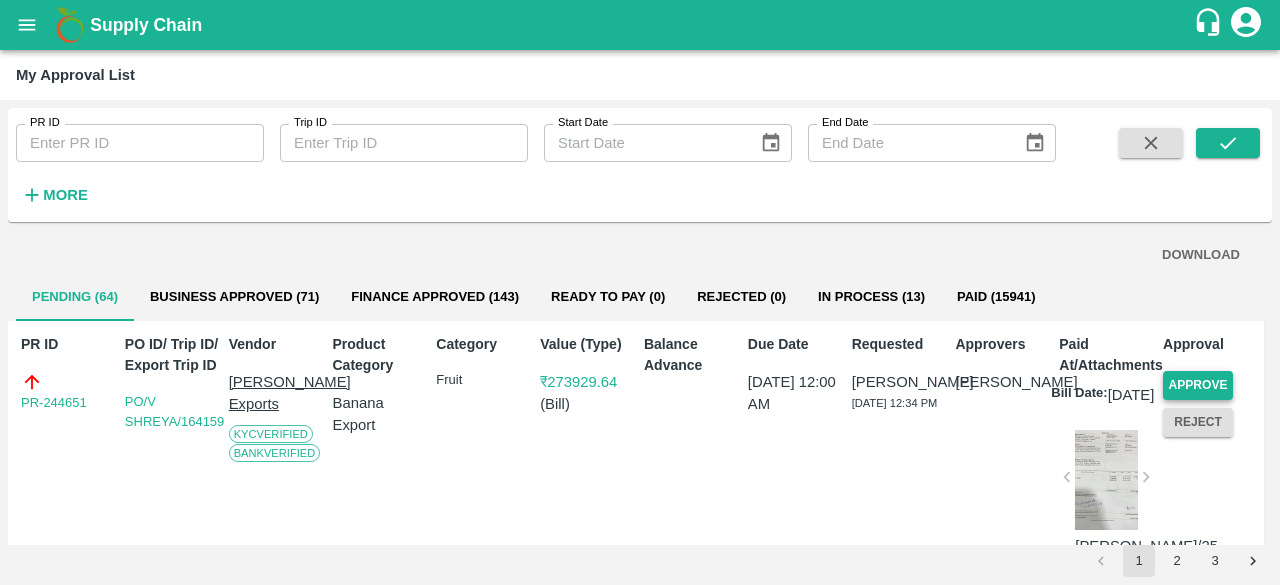 click on "Approve" at bounding box center [1198, 385] 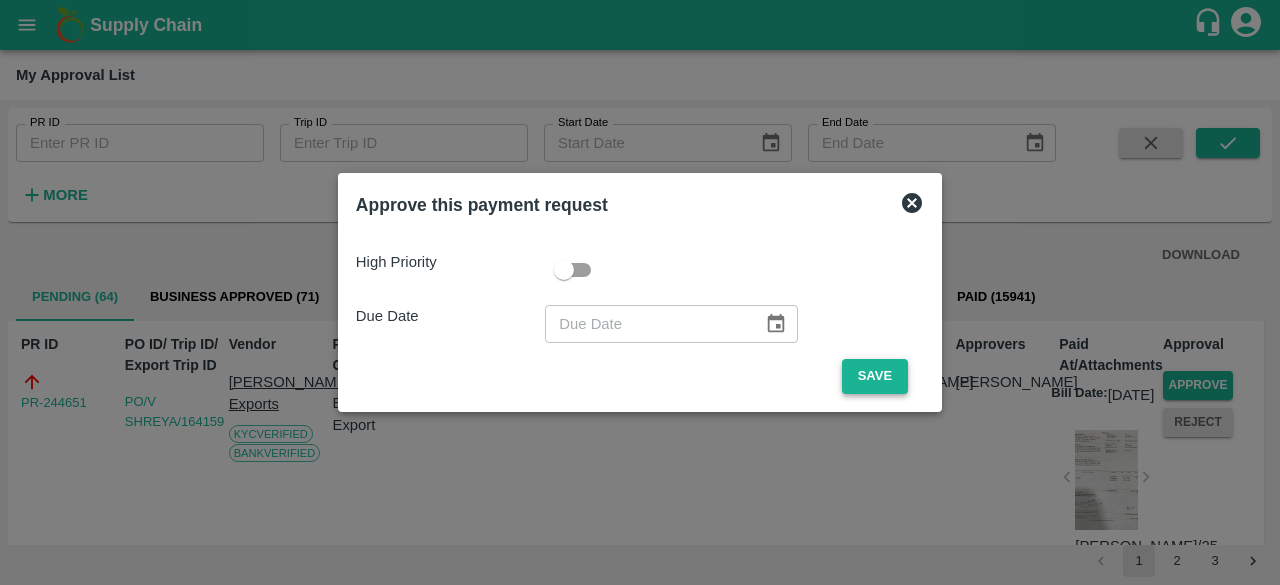 click on "Save" at bounding box center [875, 376] 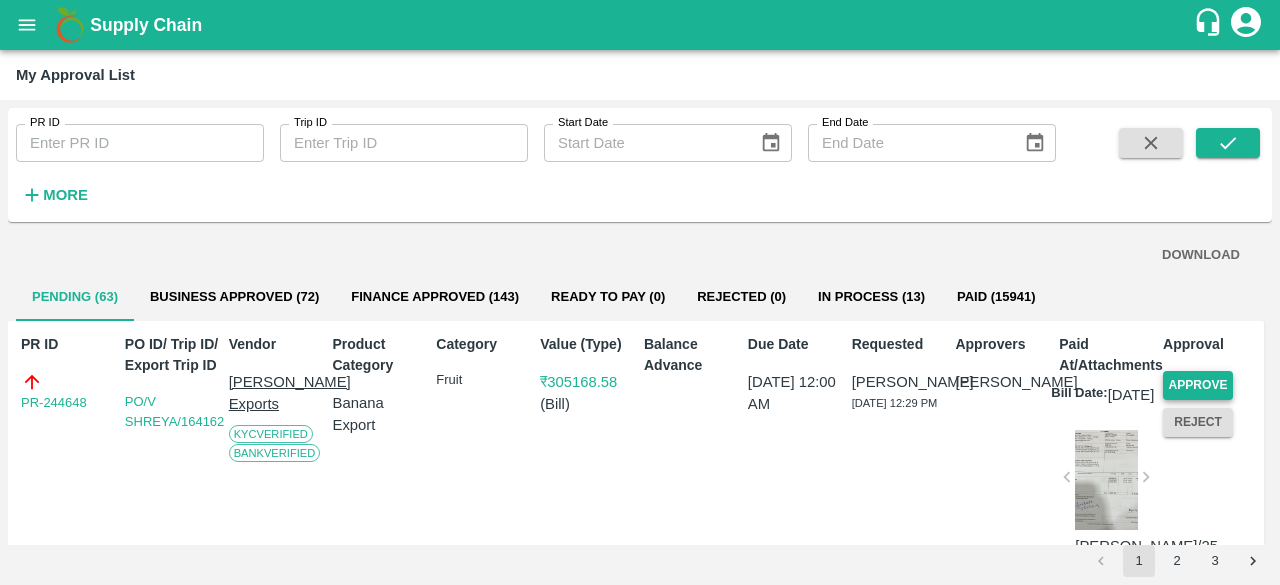 click on "Approve" at bounding box center [1198, 385] 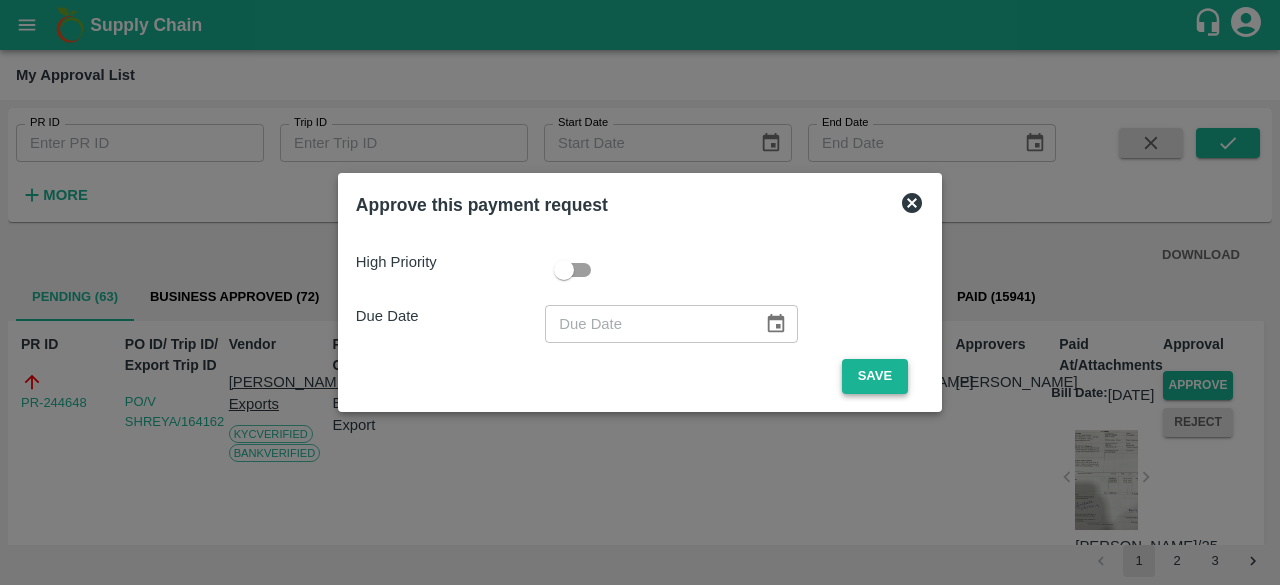 click on "Save" at bounding box center [875, 376] 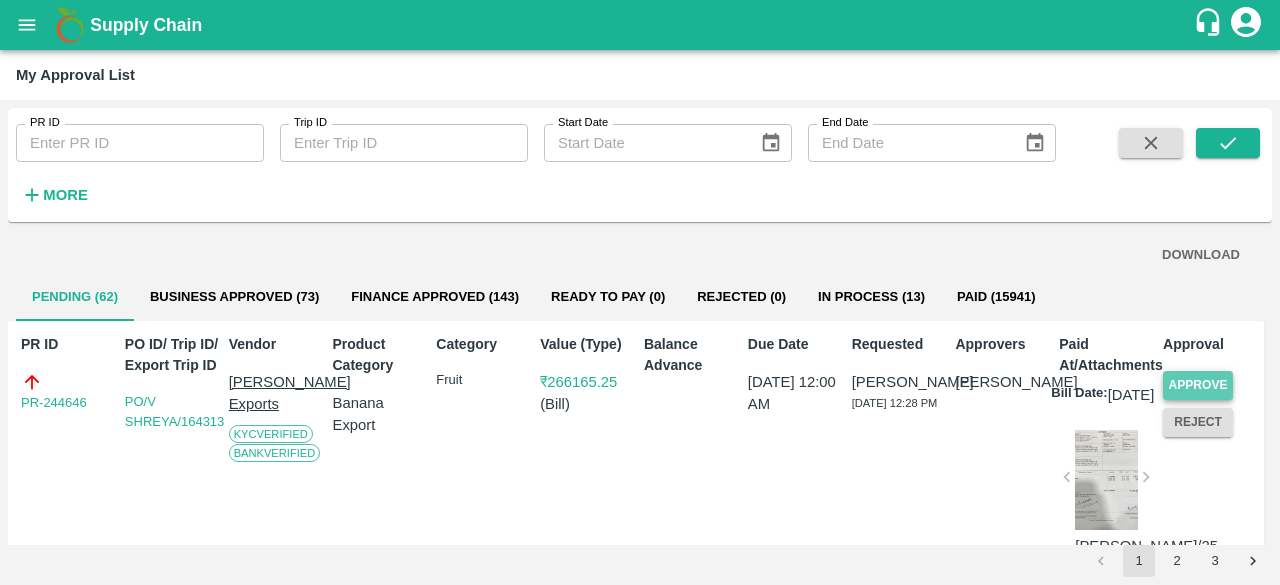 click on "Approve" at bounding box center (1198, 385) 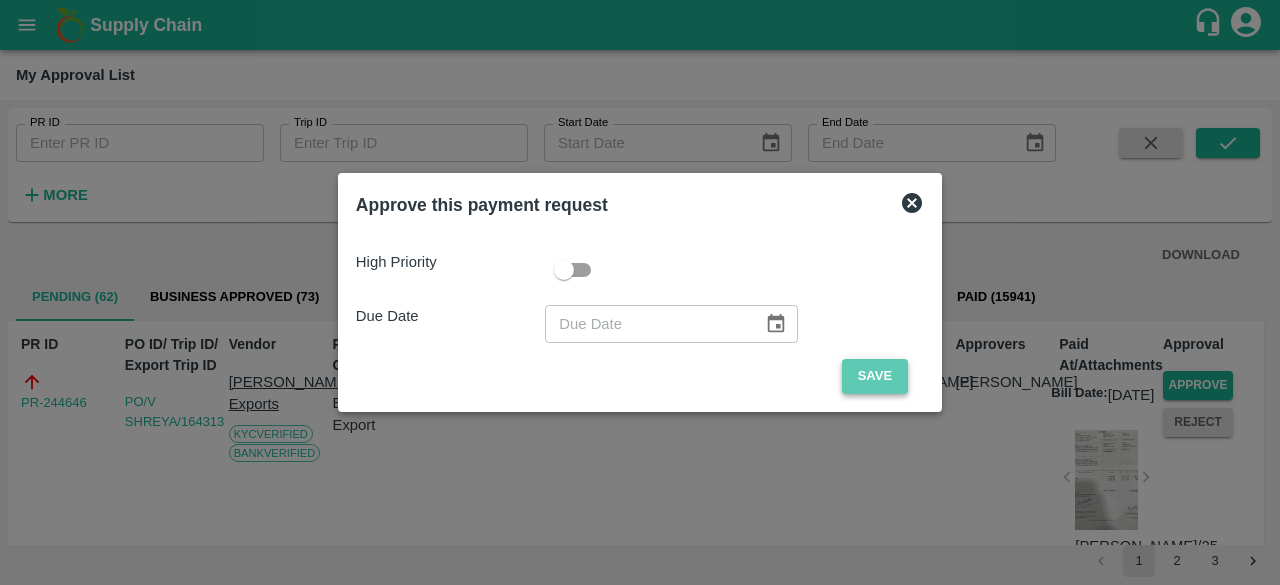 click on "Save" at bounding box center (875, 376) 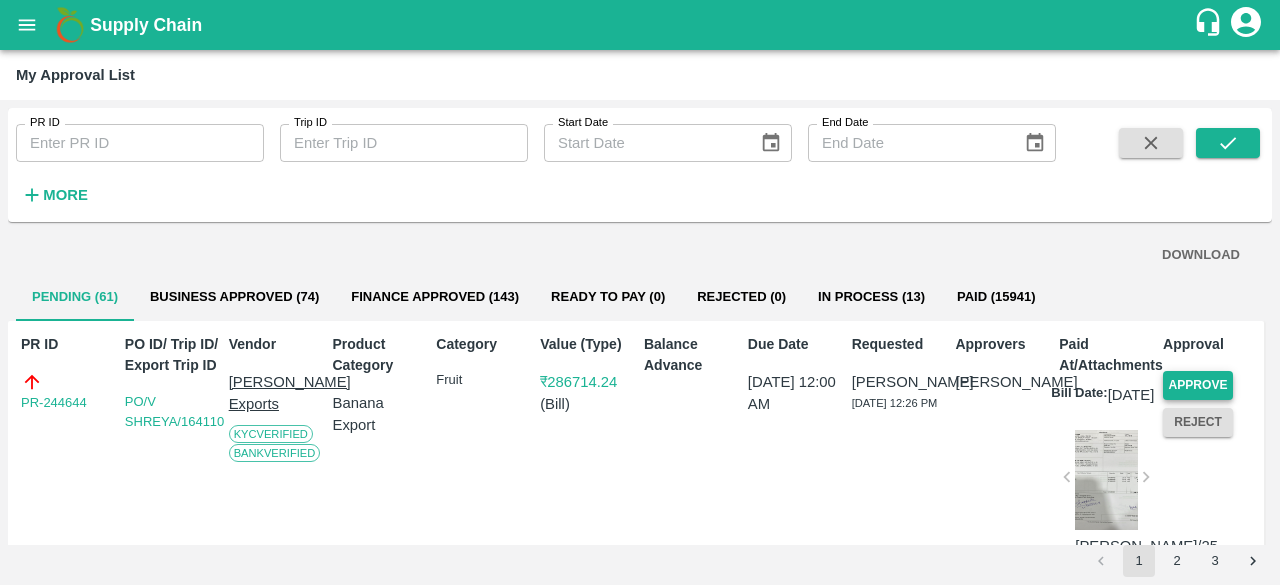 click on "Approve" at bounding box center (1198, 385) 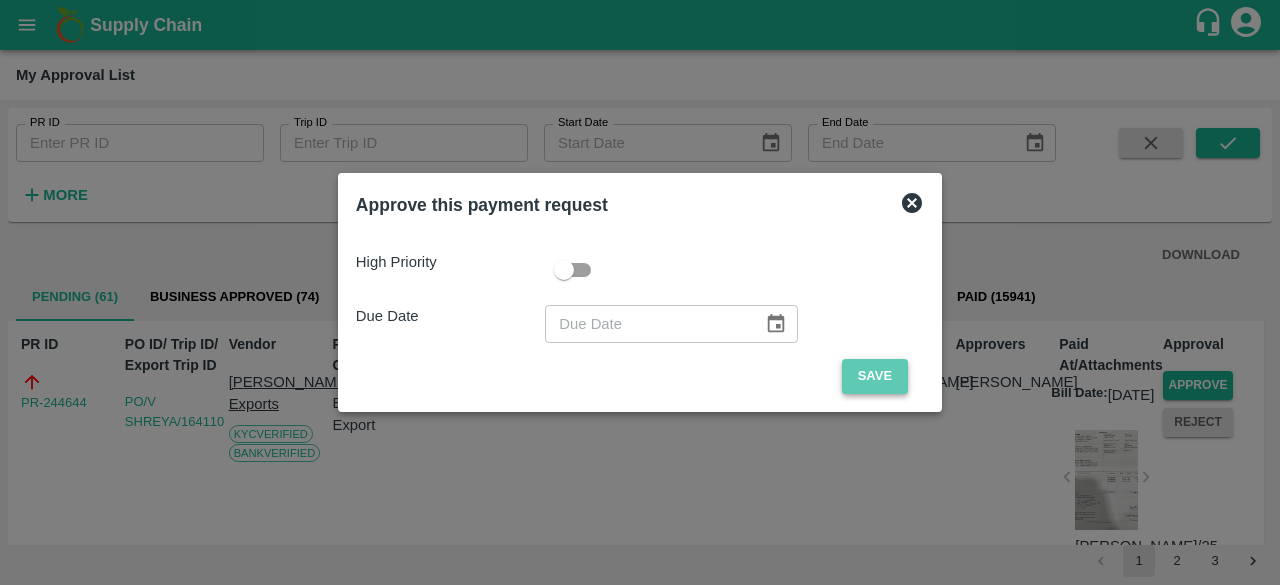 click on "Save" at bounding box center [875, 376] 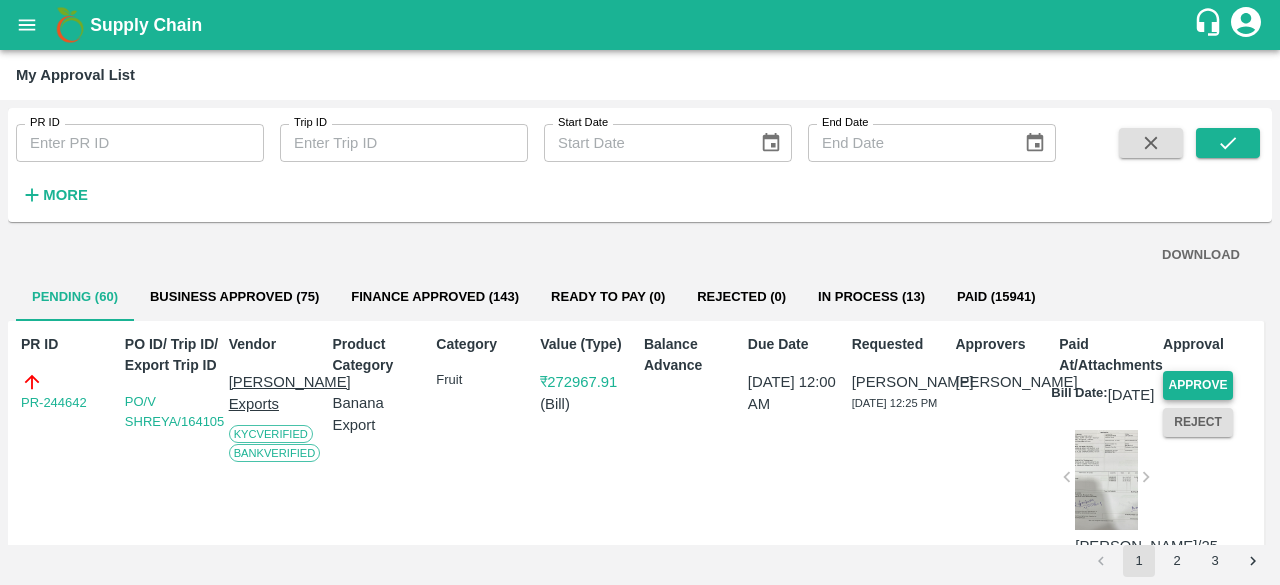 click on "Approve" at bounding box center [1198, 385] 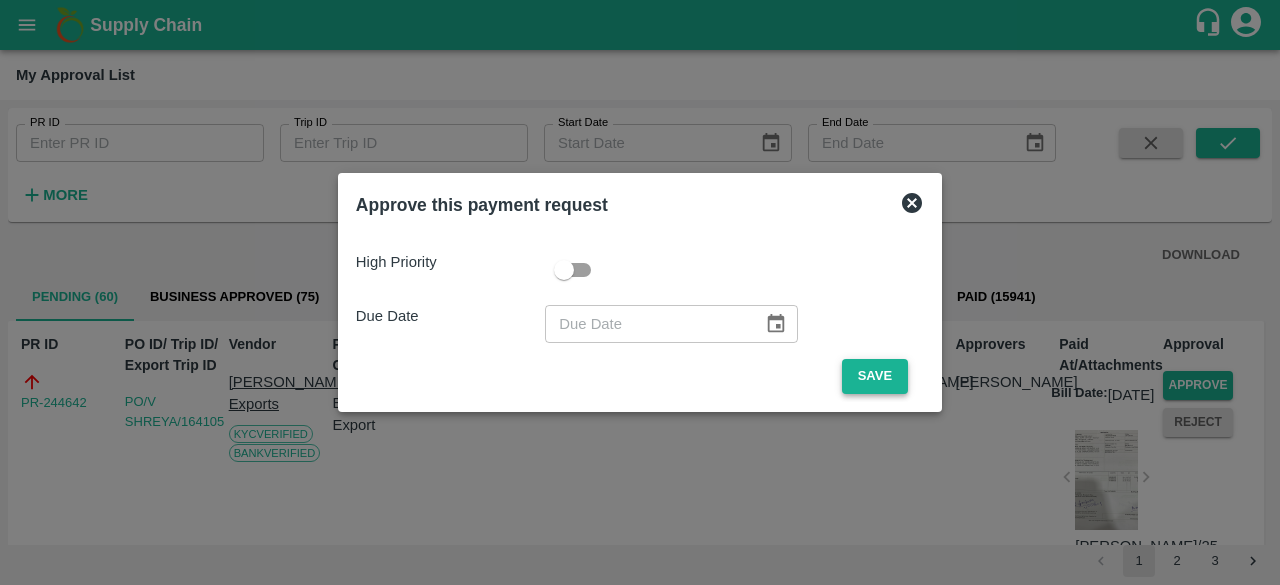 click on "Save" at bounding box center [875, 376] 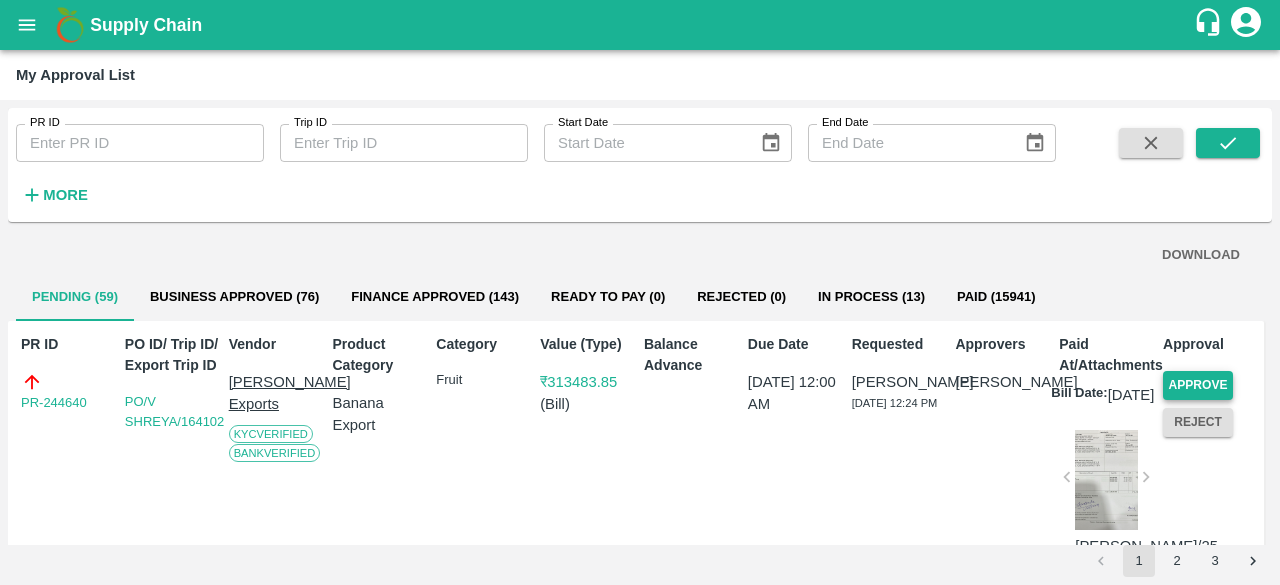 click on "Approve" at bounding box center [1198, 385] 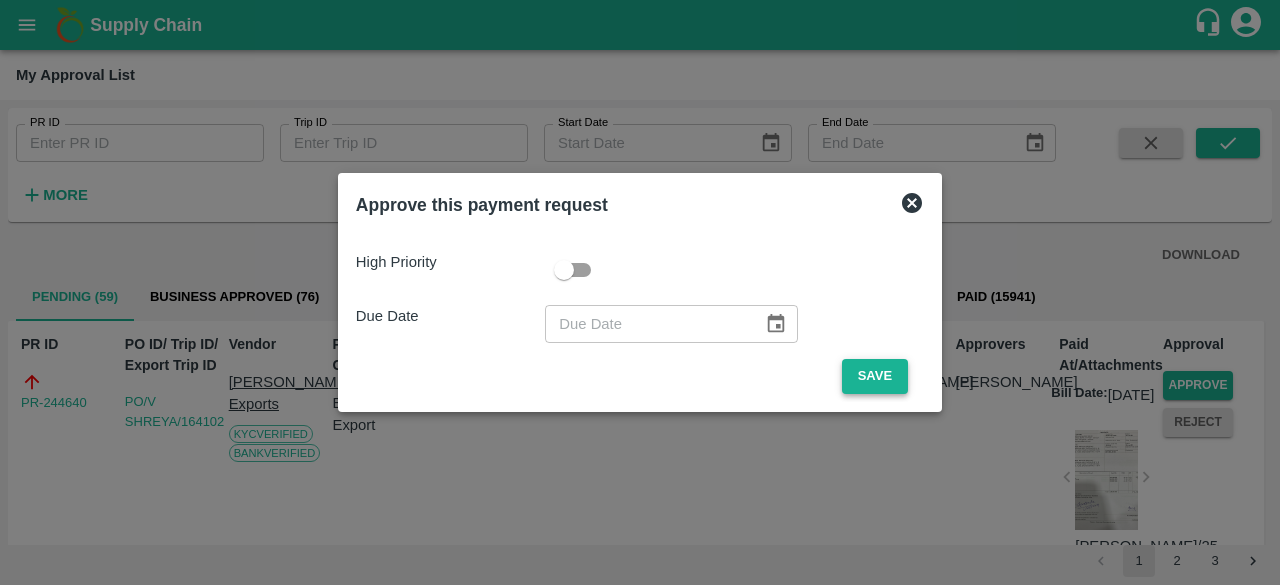 click on "Save" at bounding box center (875, 376) 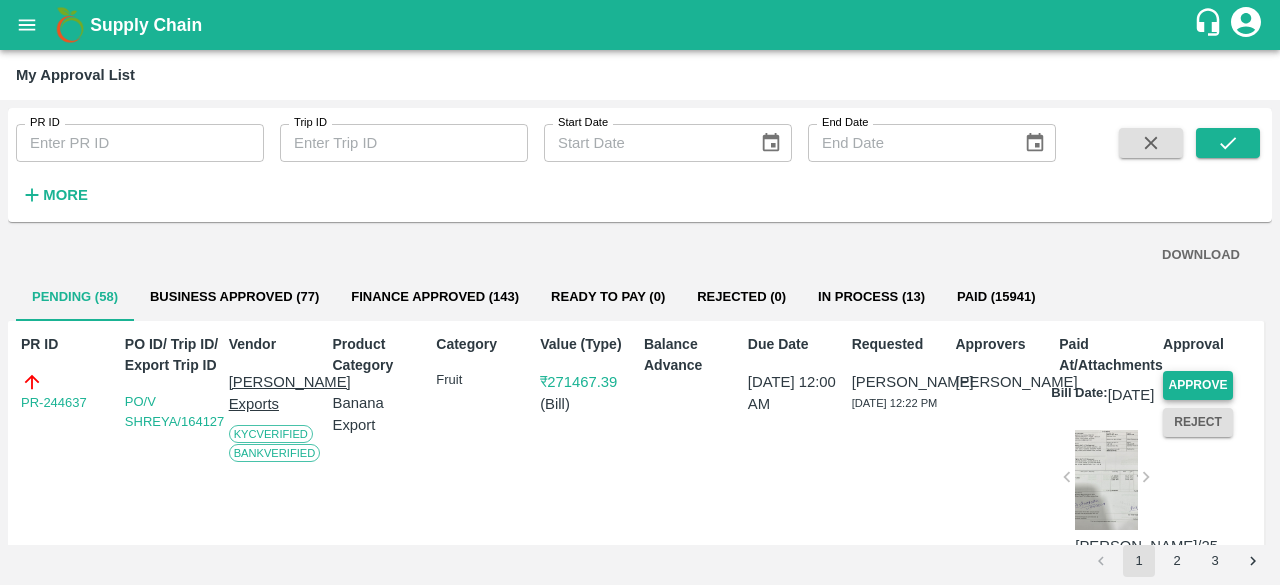click on "Approve" at bounding box center (1198, 385) 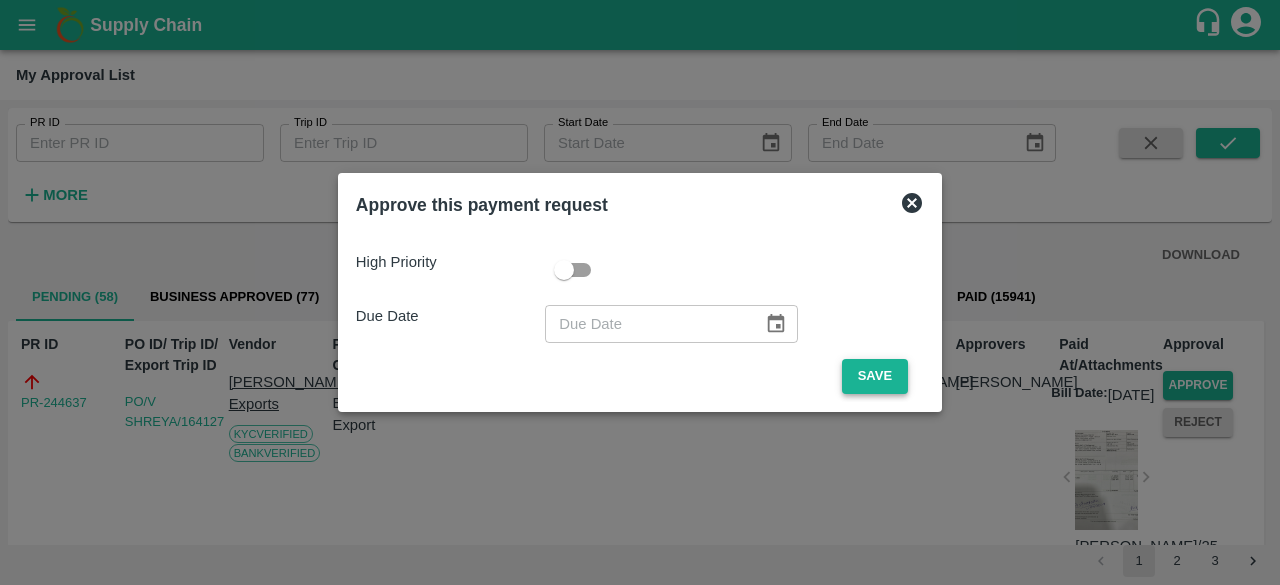 click on "Save" at bounding box center (875, 376) 